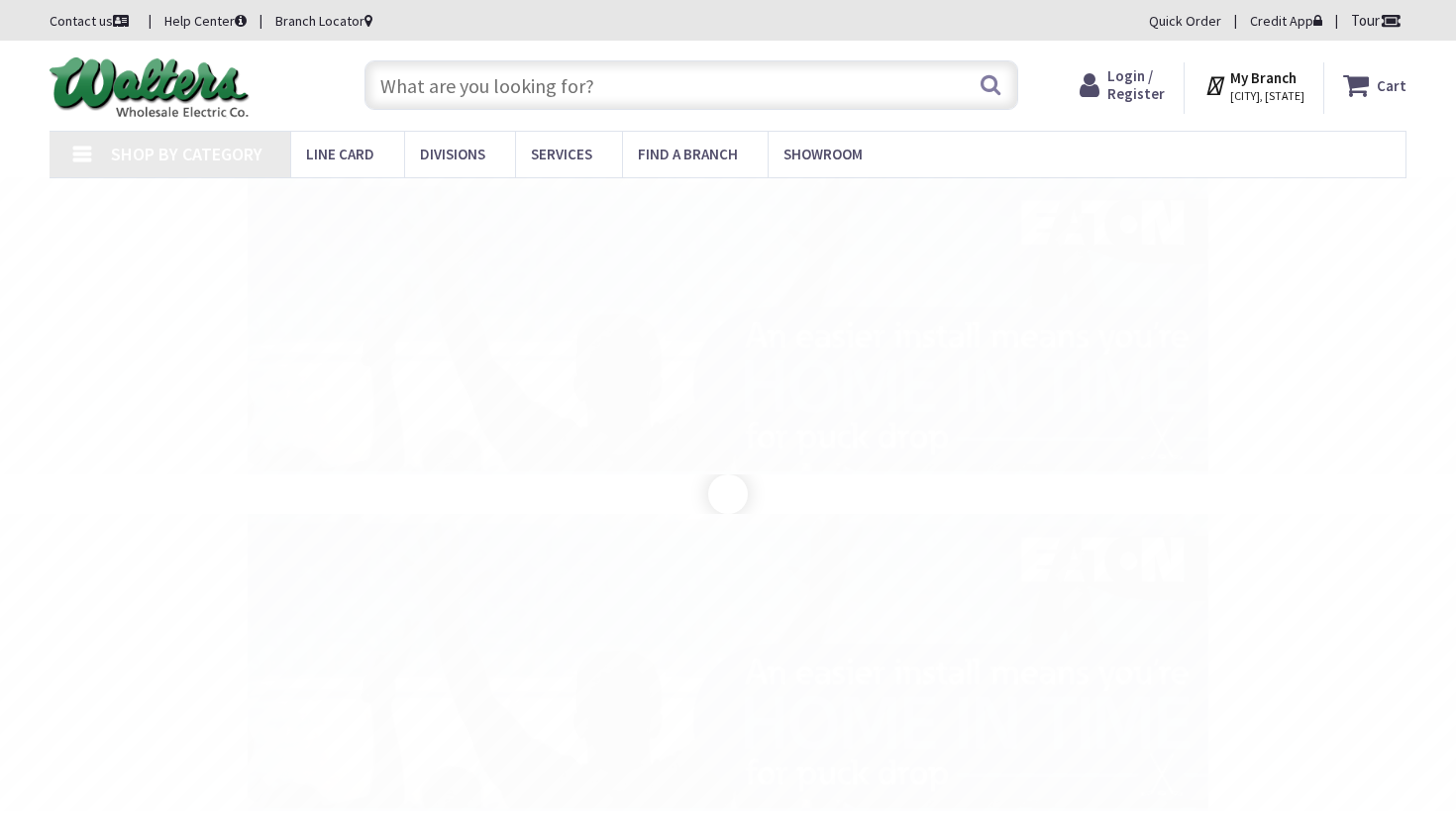 scroll, scrollTop: 0, scrollLeft: 0, axis: both 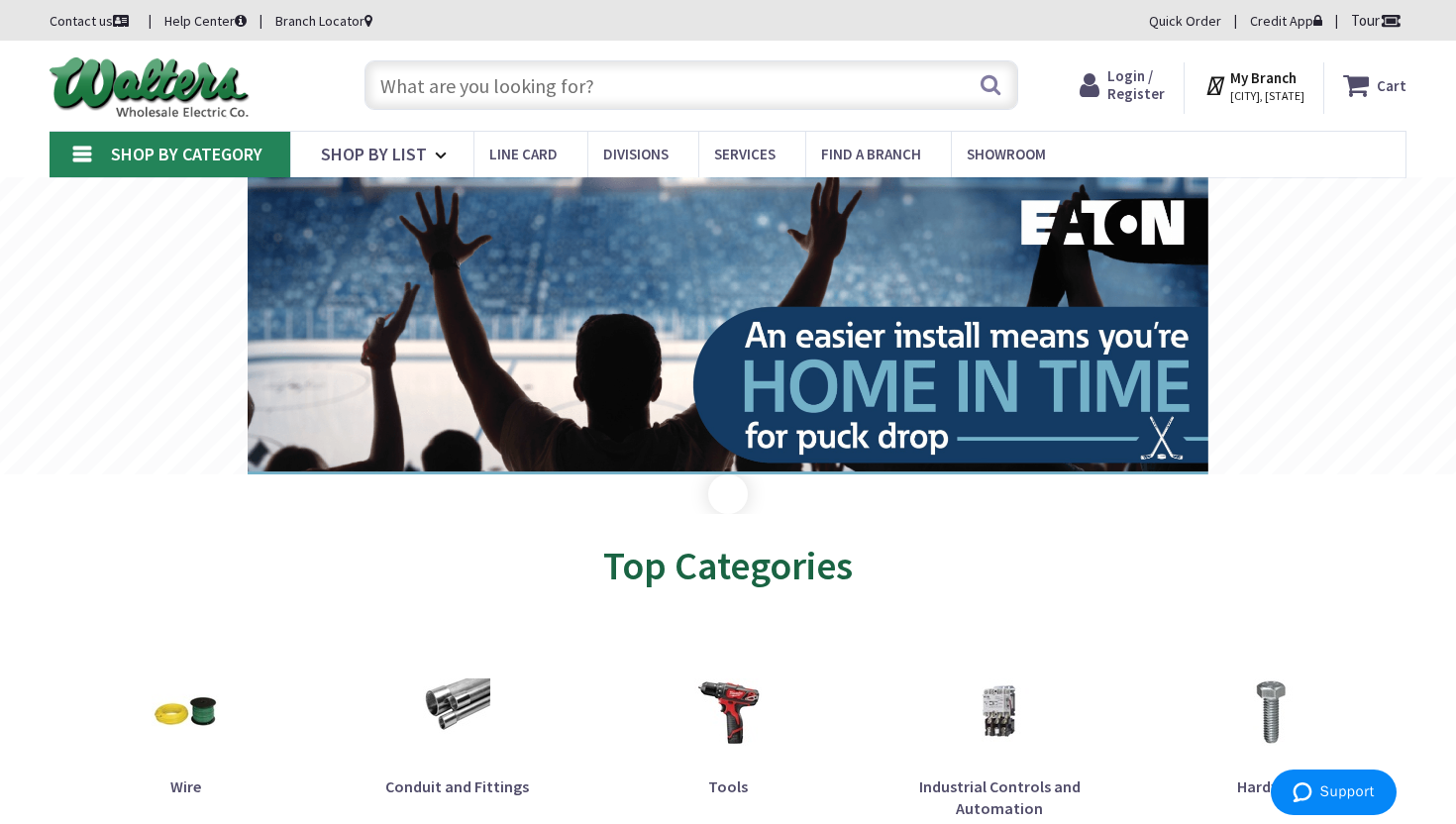 click on "Login / Register" at bounding box center (1136, 84) 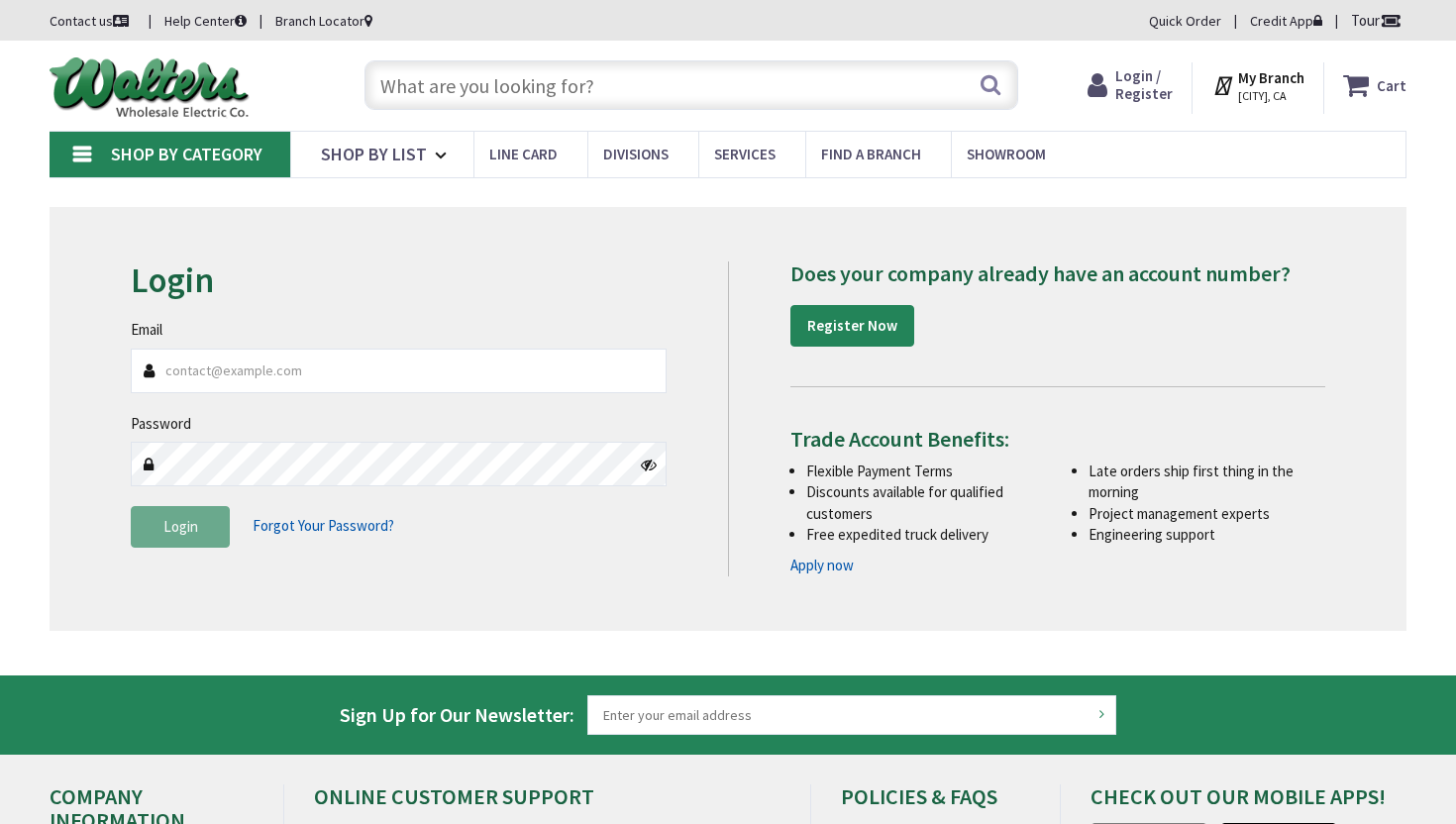 scroll, scrollTop: 0, scrollLeft: 0, axis: both 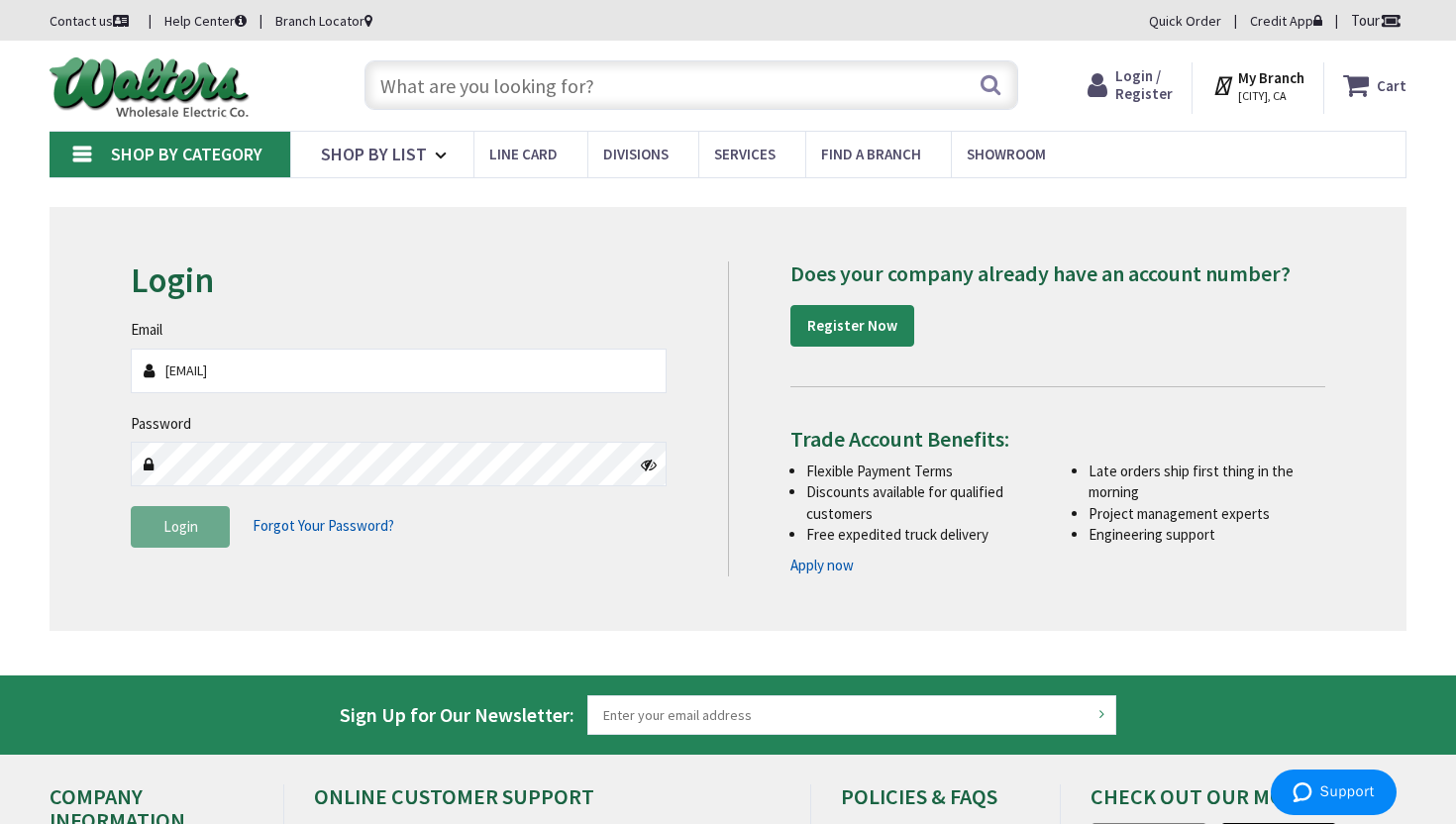 type on "rydtime@gmail.com" 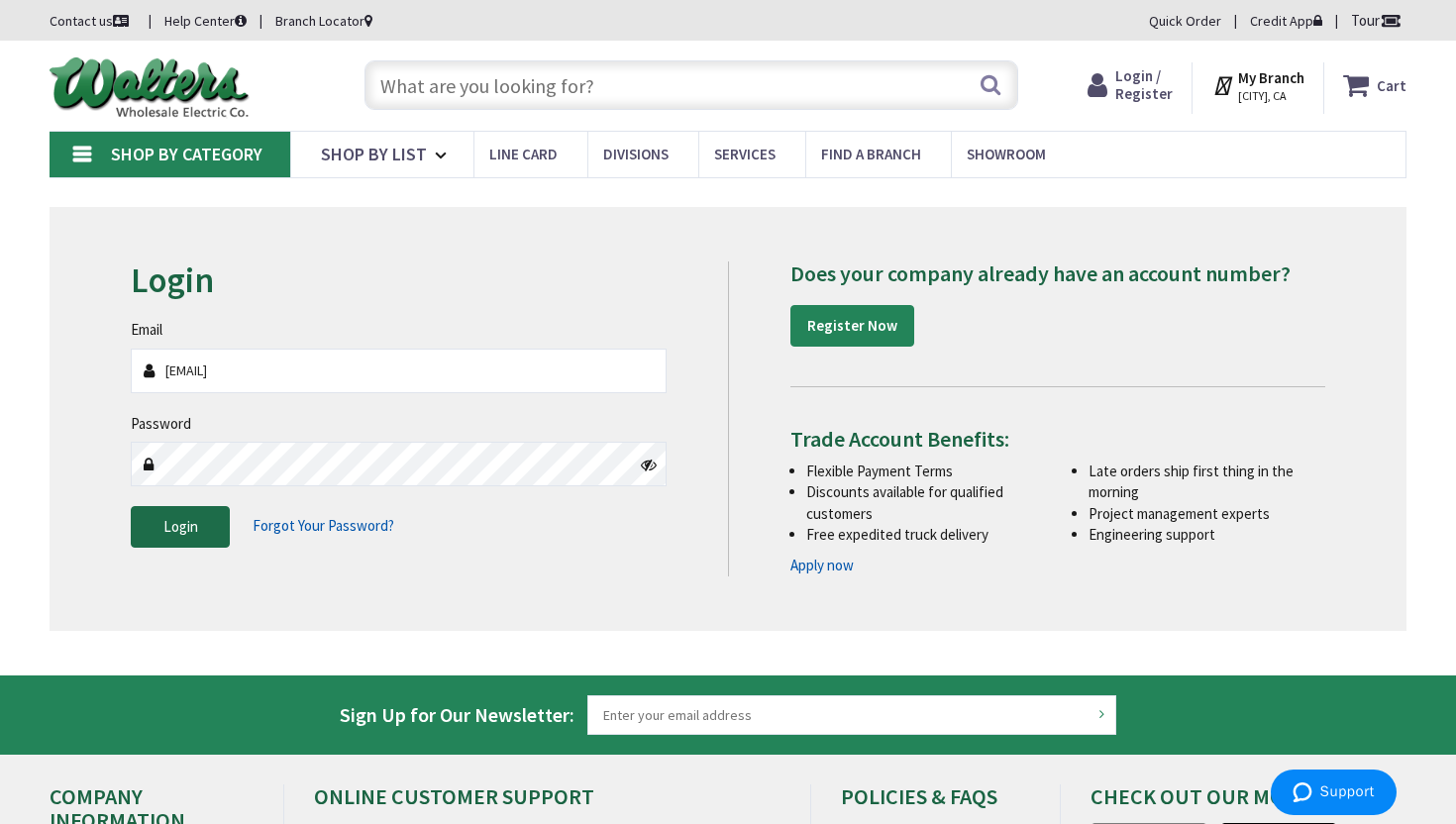 click on "Login" at bounding box center [180, 527] 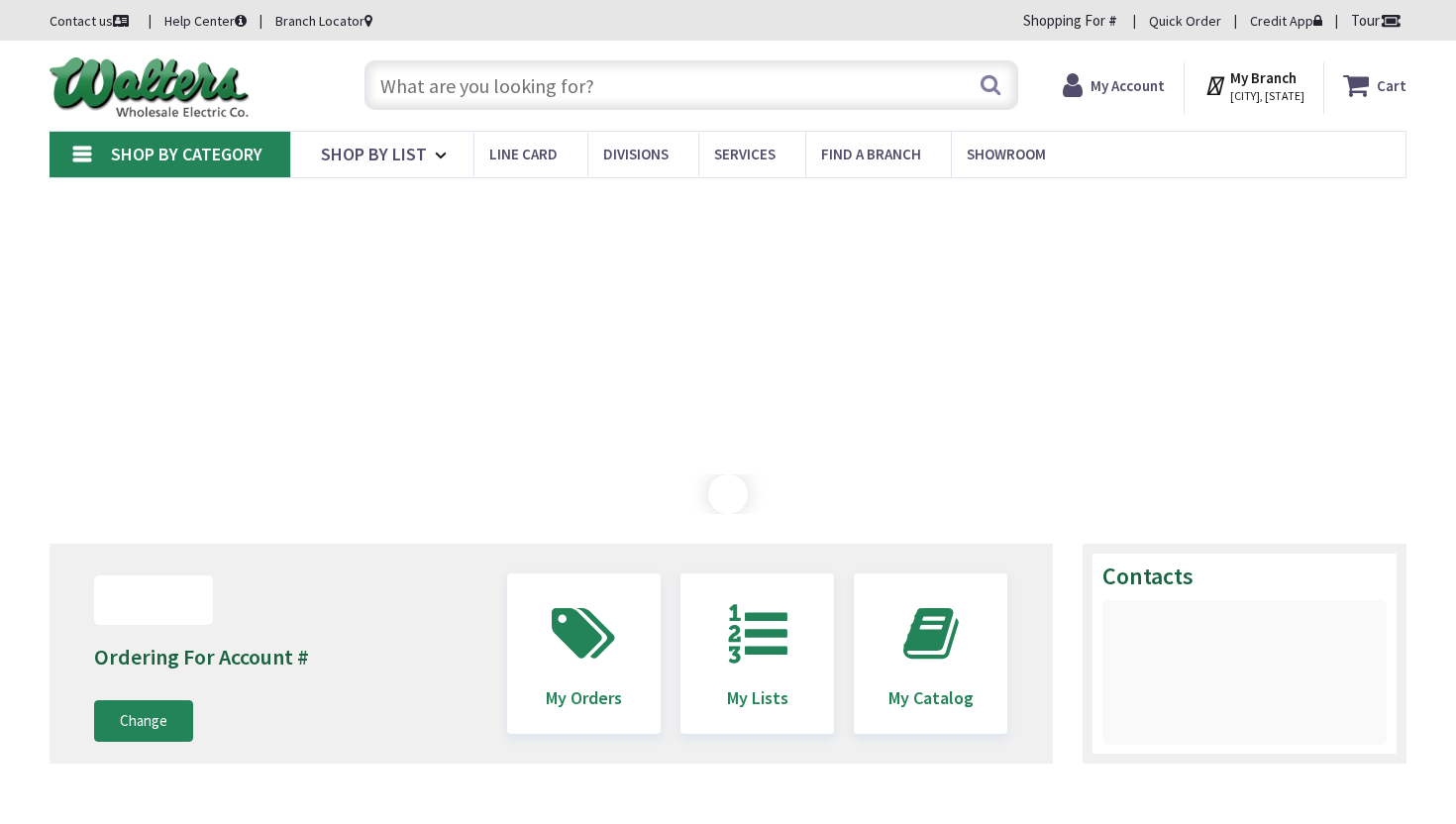 scroll, scrollTop: 0, scrollLeft: 0, axis: both 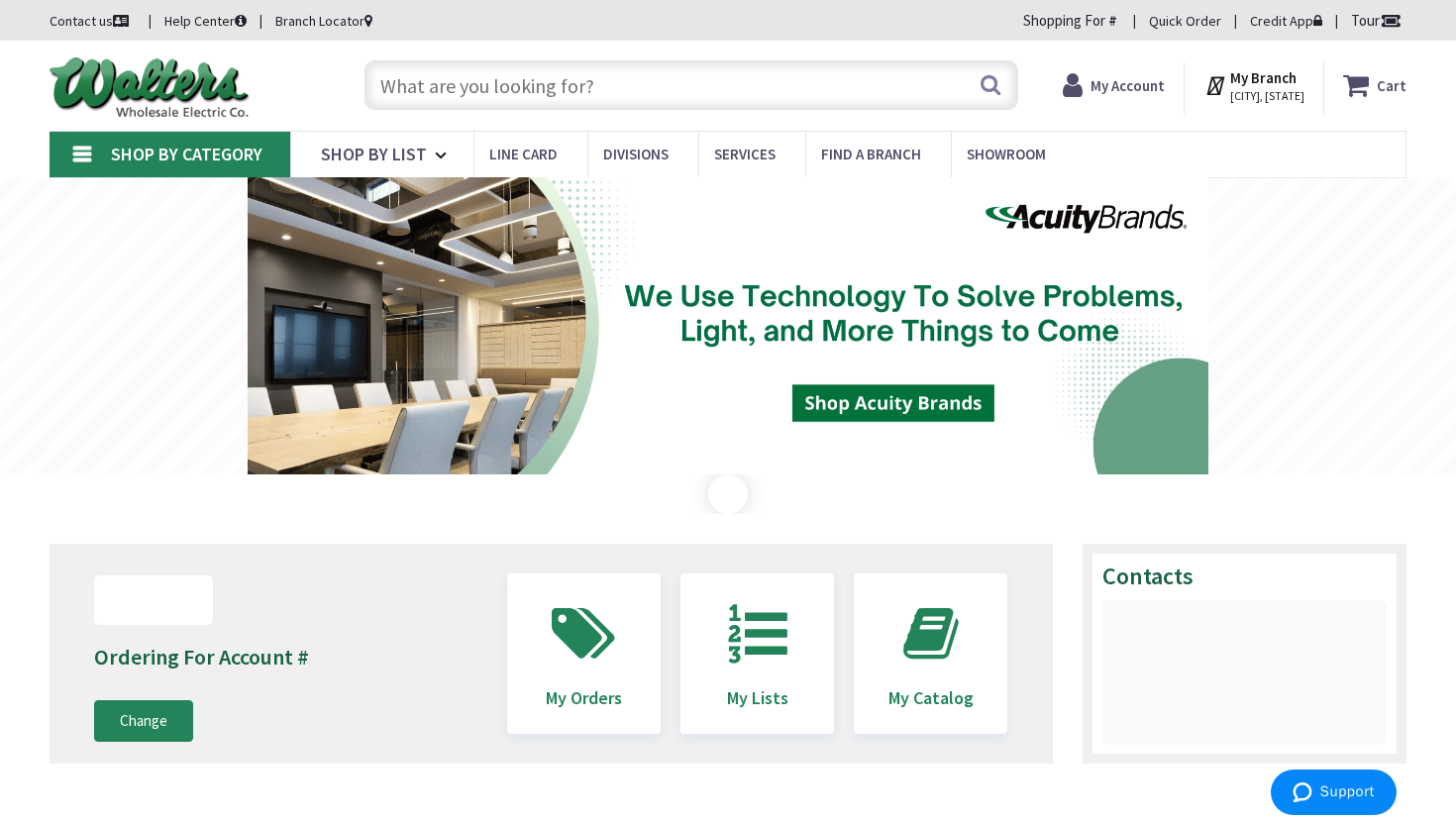 click on "My Account" at bounding box center (1127, 85) 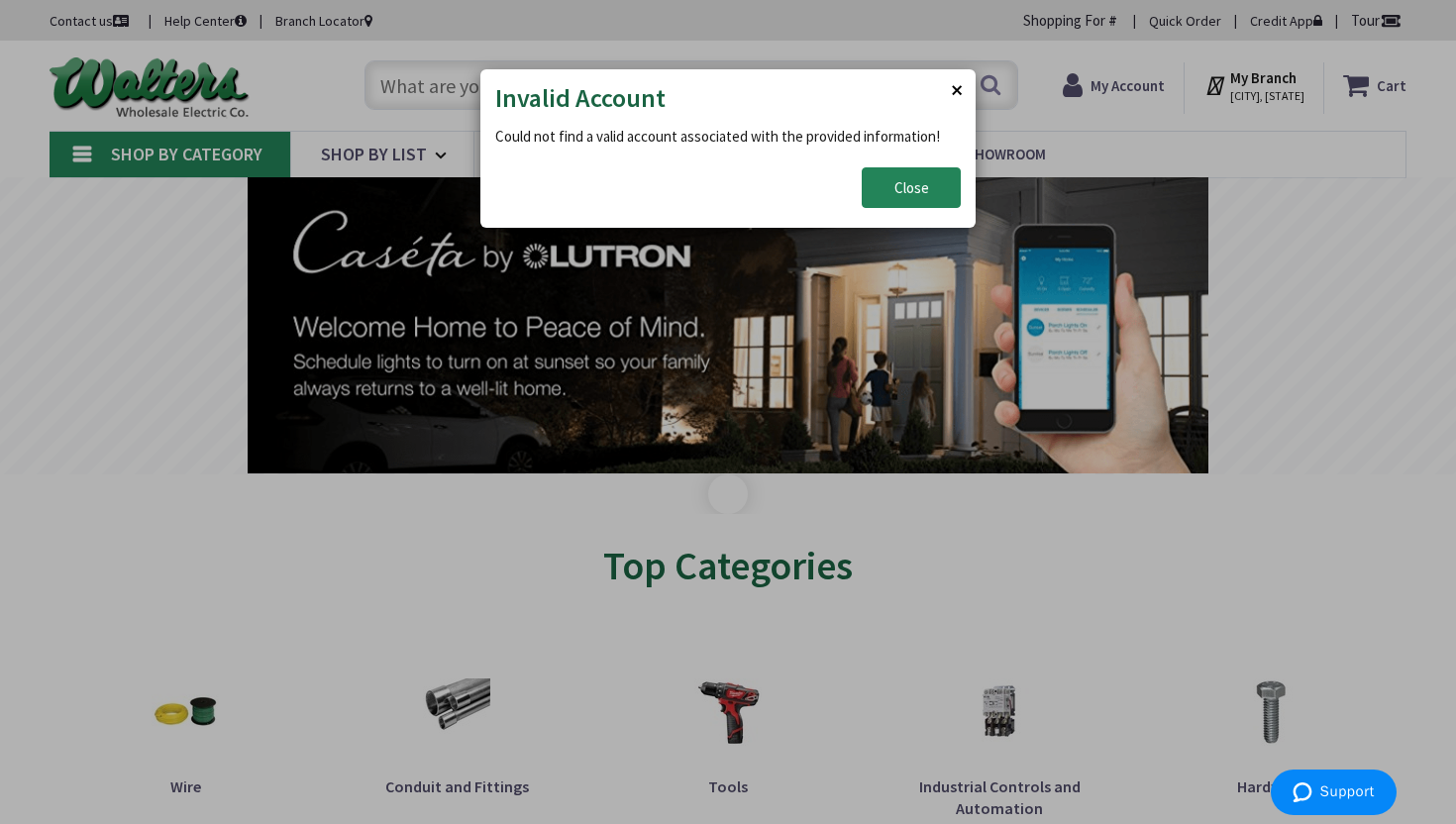 scroll, scrollTop: 0, scrollLeft: 0, axis: both 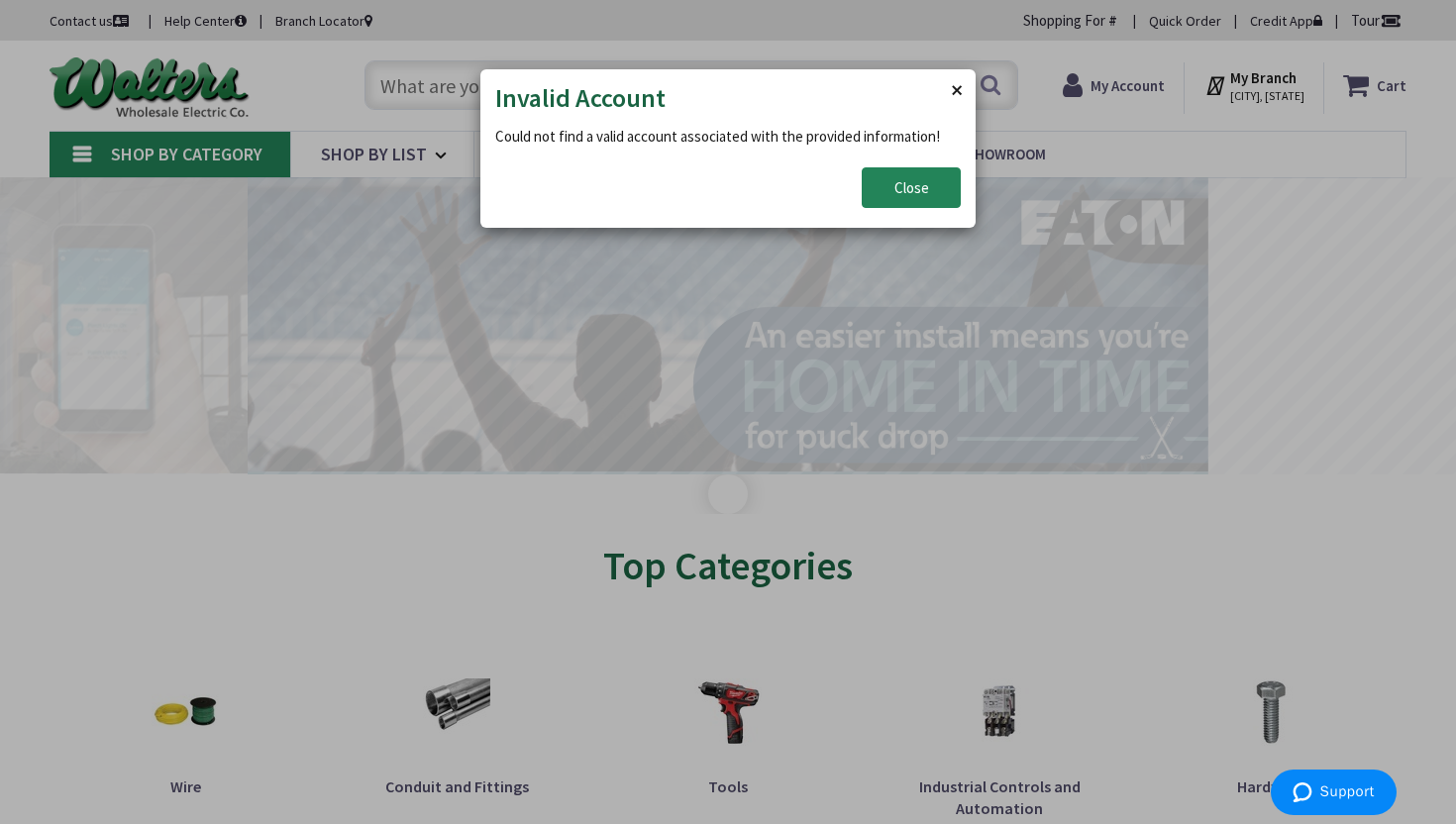 click on "Close" at bounding box center (956, 89) 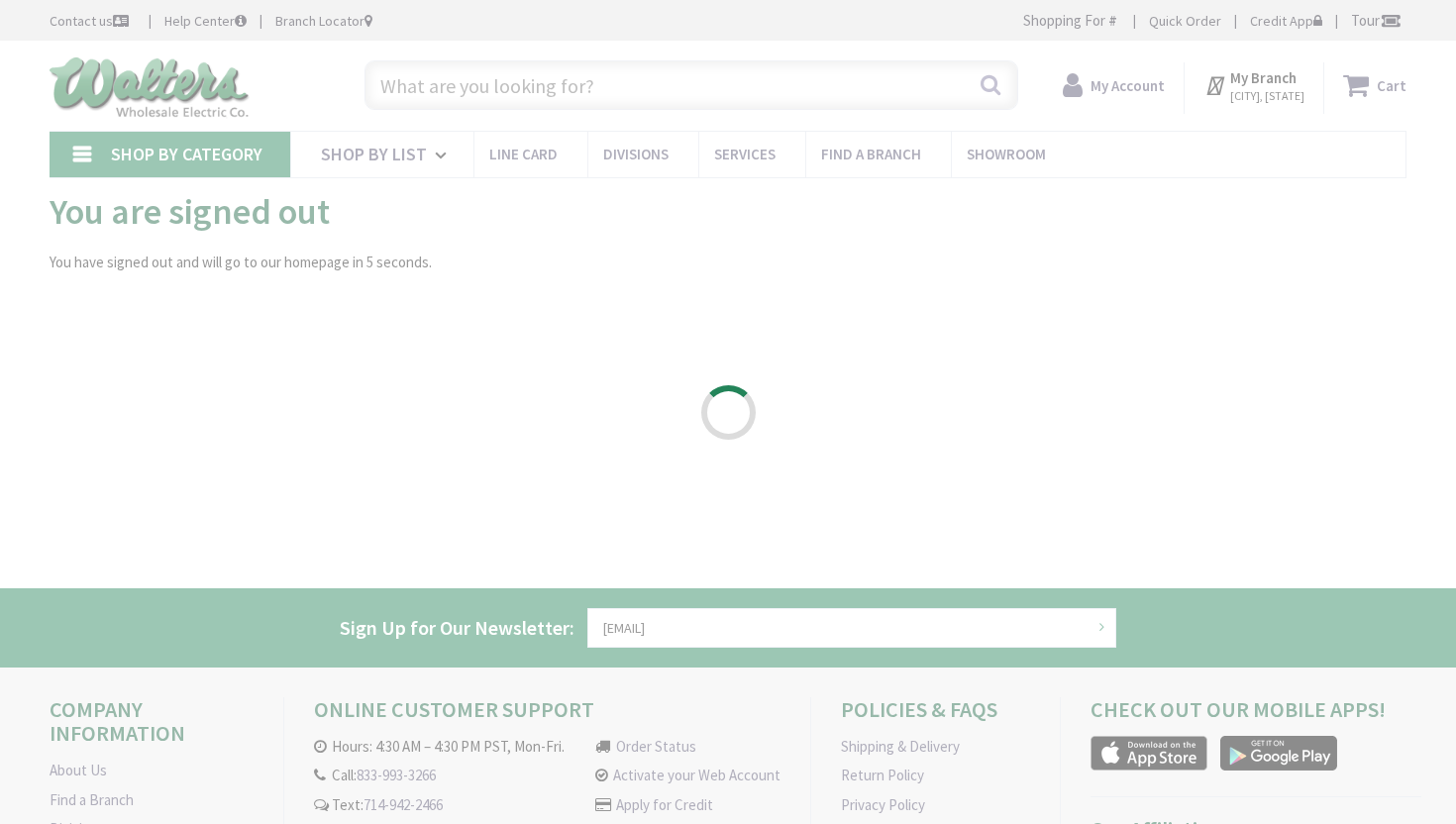 scroll, scrollTop: 0, scrollLeft: 0, axis: both 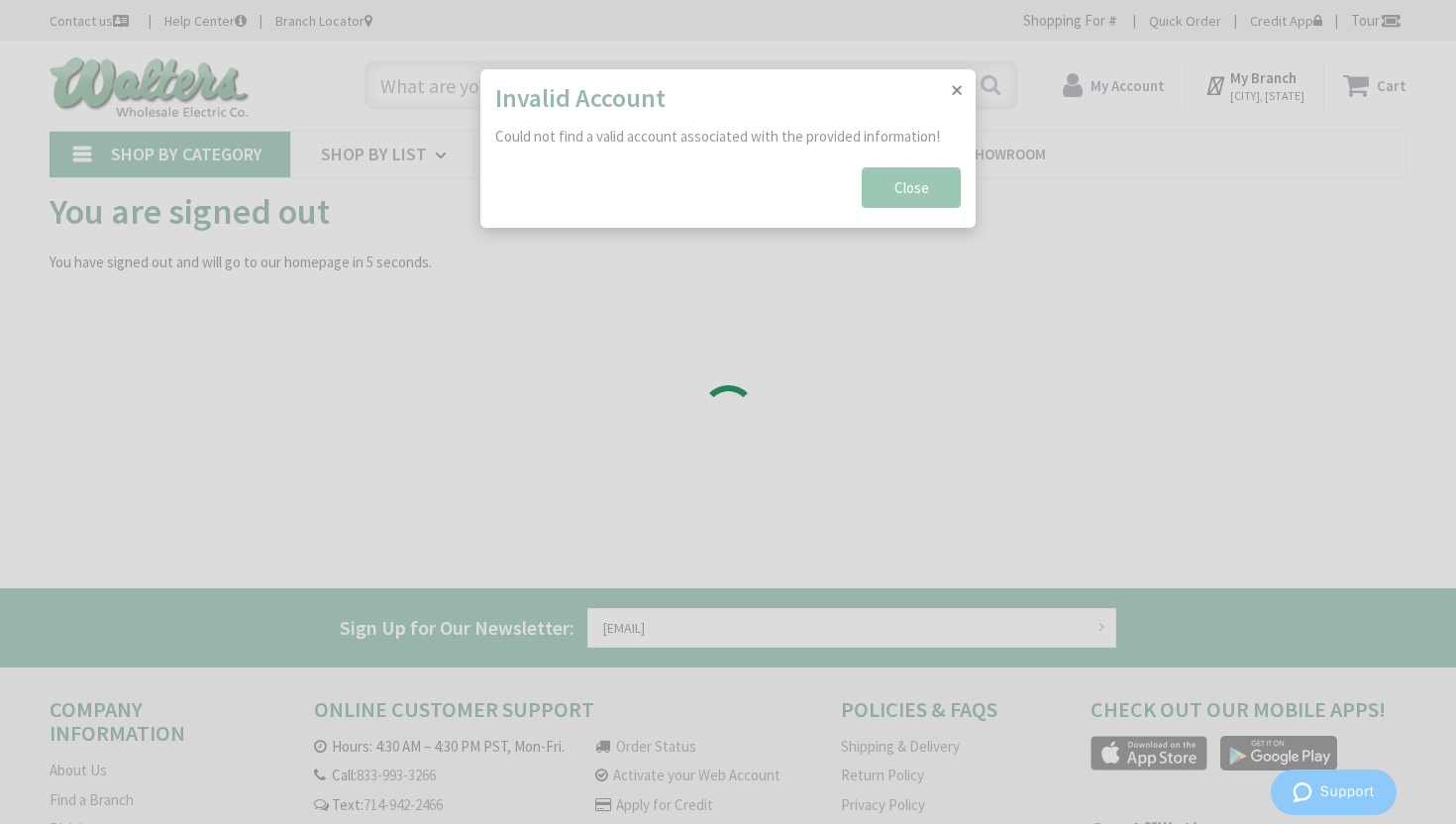 click on "Please wait..." at bounding box center [728, 412] 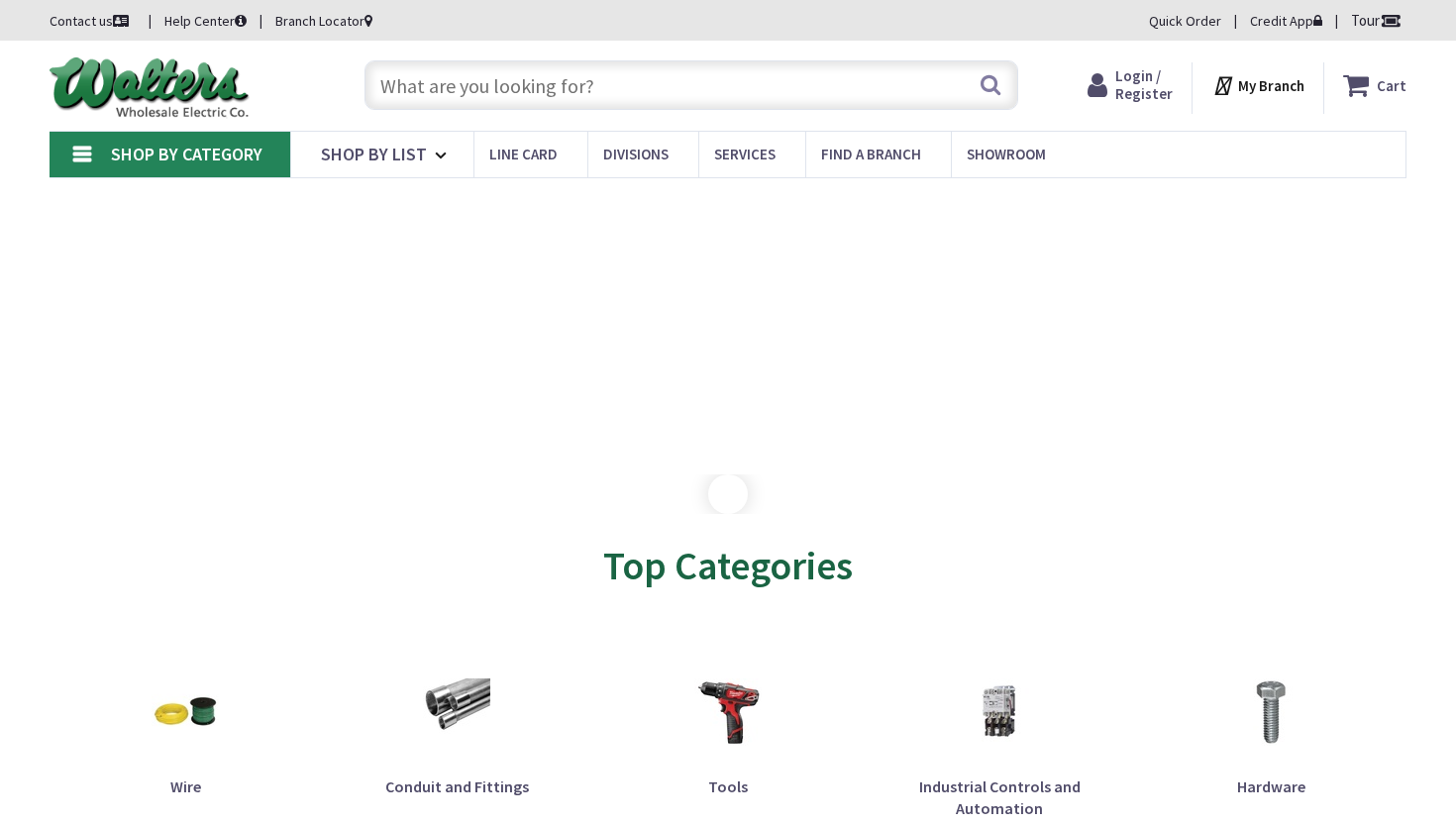 scroll, scrollTop: 0, scrollLeft: 0, axis: both 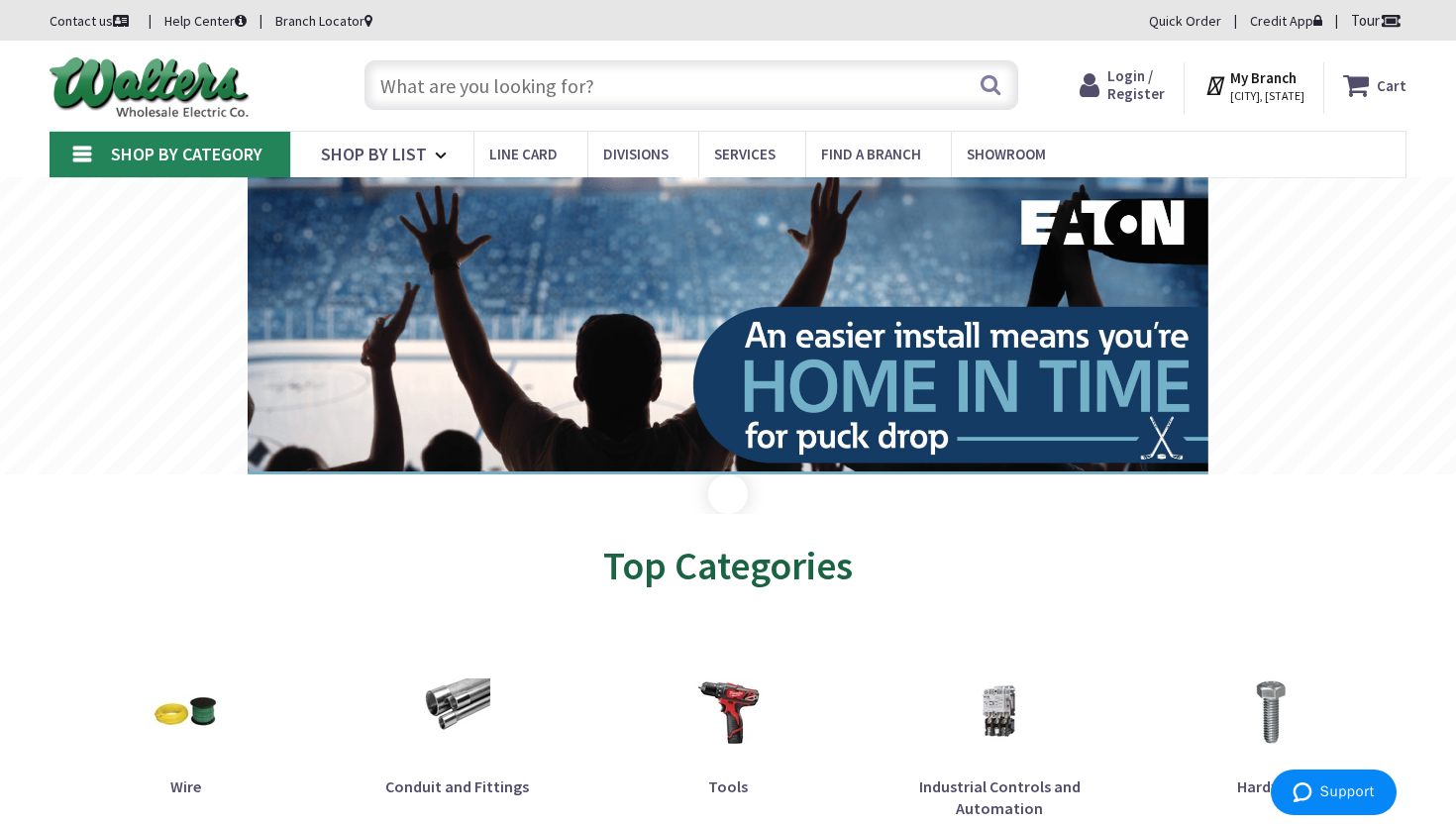 click on "Login / Register" at bounding box center (1136, 84) 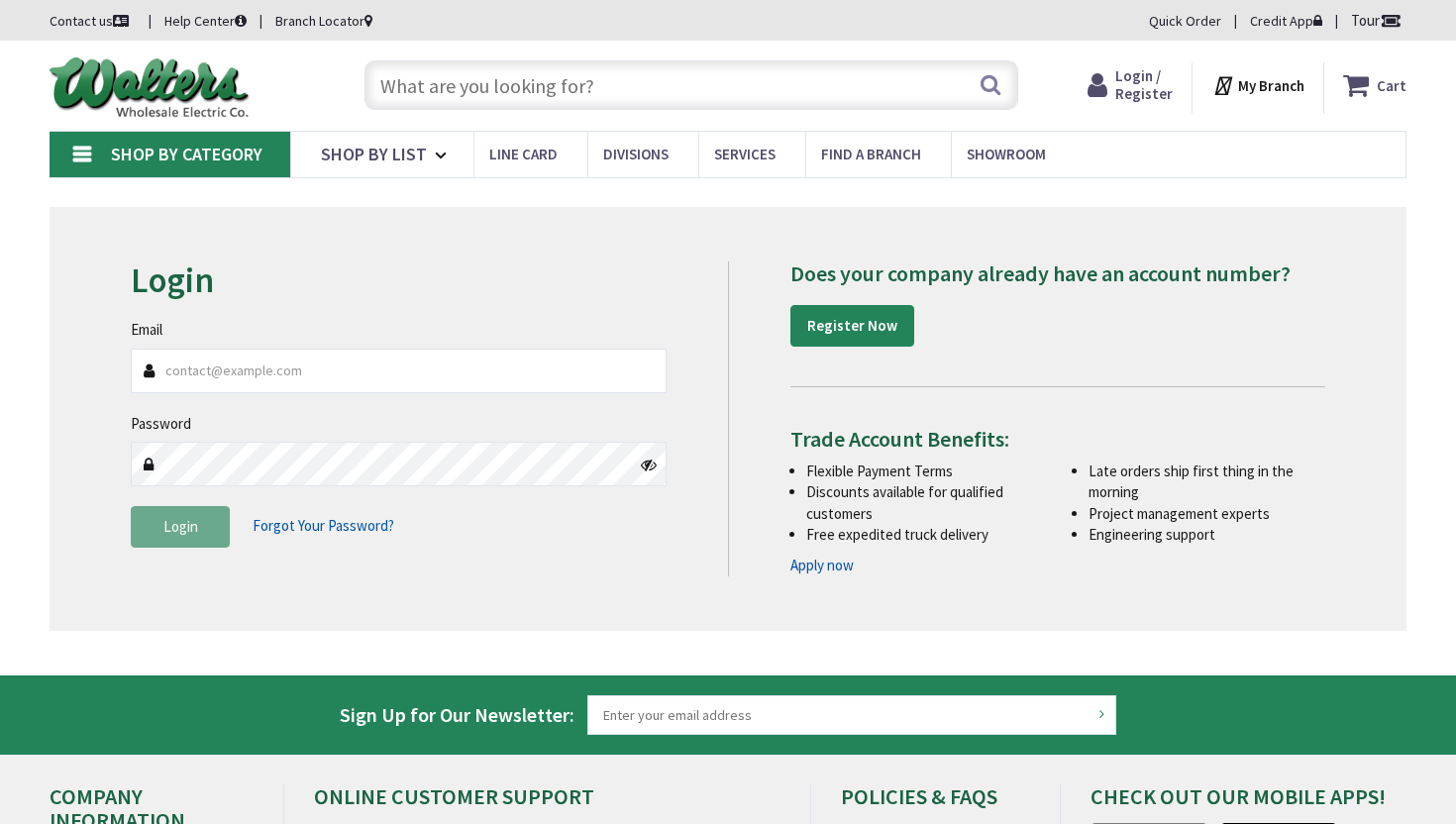 scroll, scrollTop: 0, scrollLeft: 0, axis: both 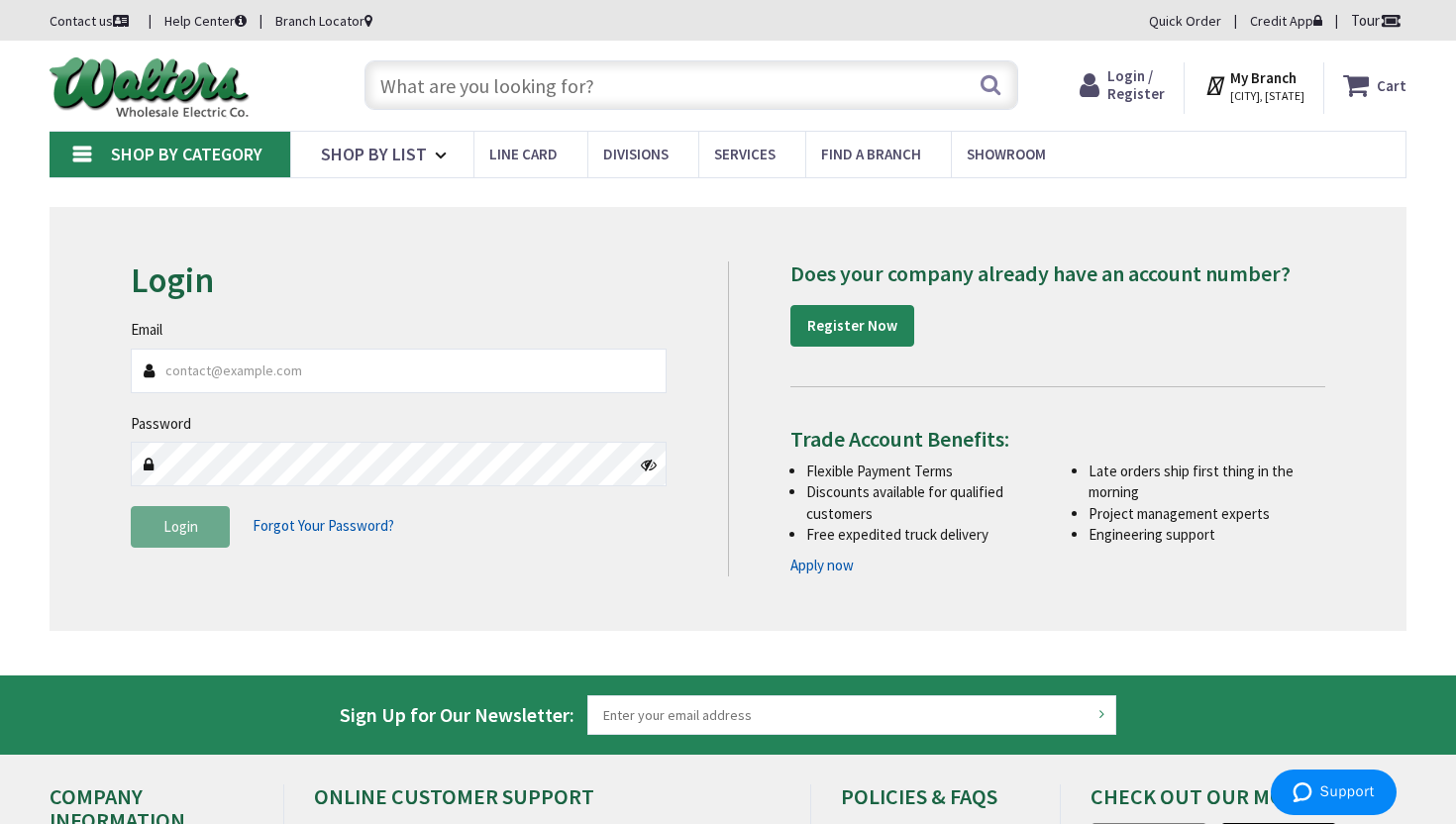 click on "Email" at bounding box center (398, 370) 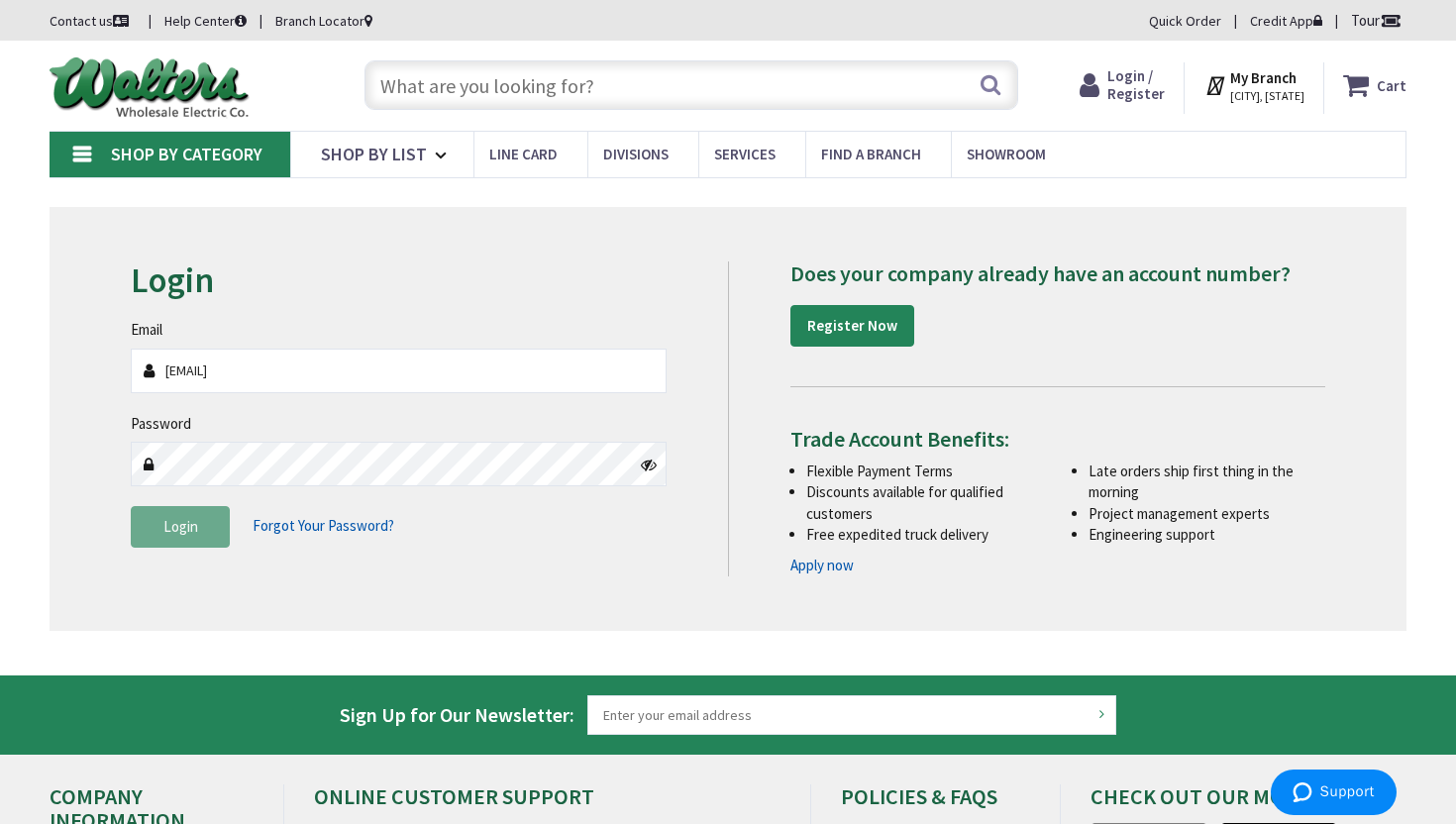 type on "[EMAIL]" 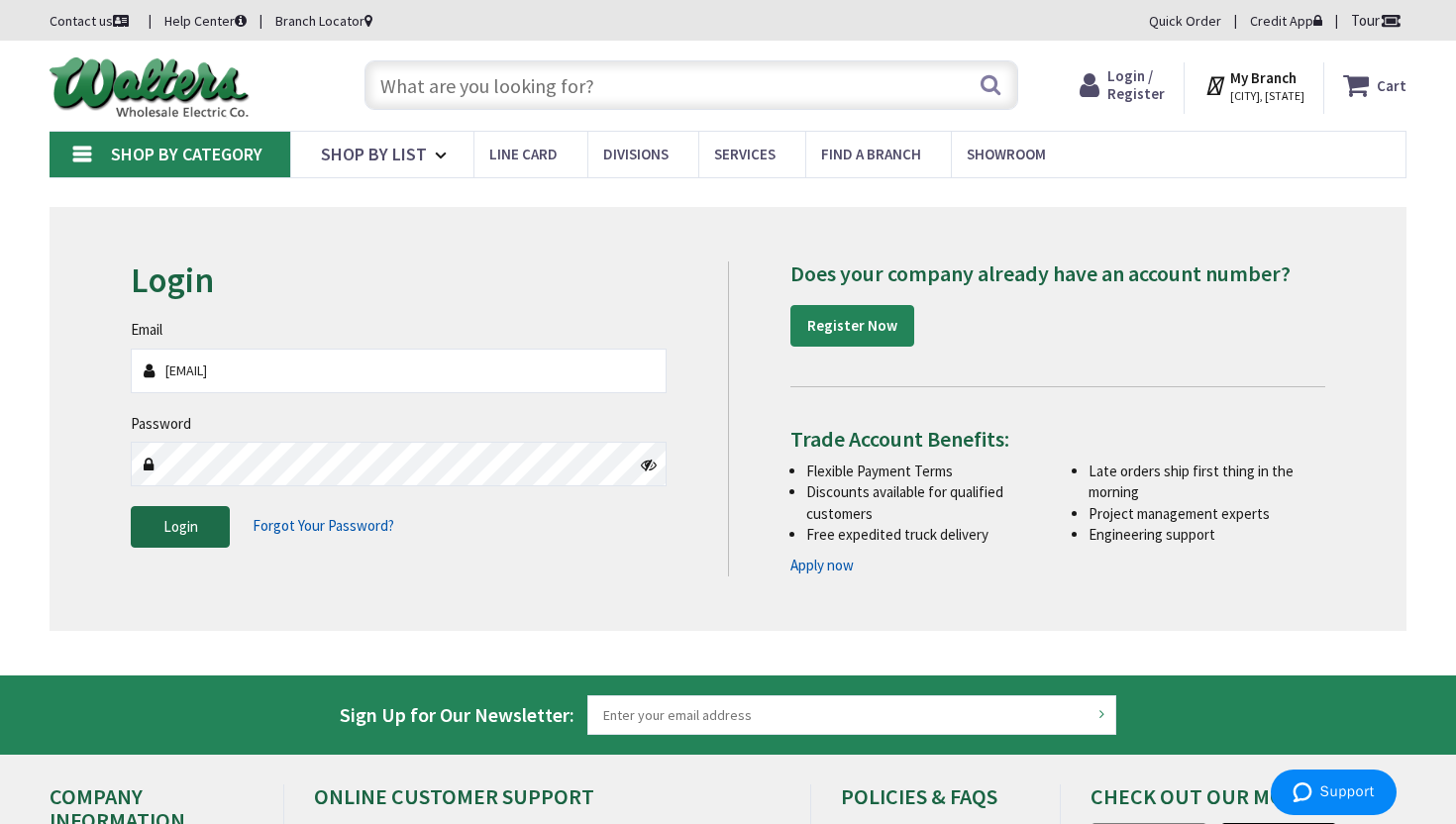 click on "Login" at bounding box center [180, 526] 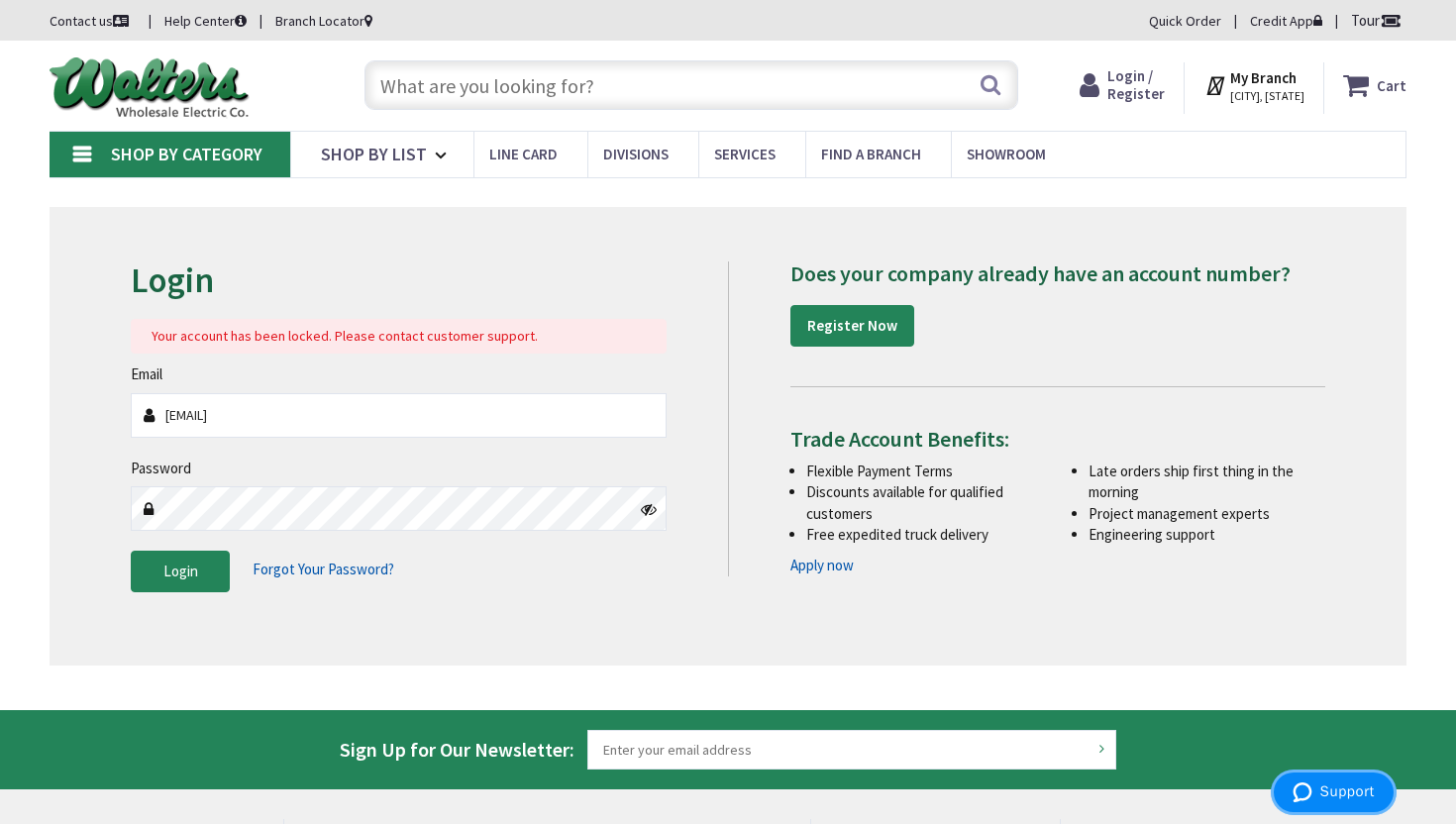 click on "Support" at bounding box center (1333, 792) 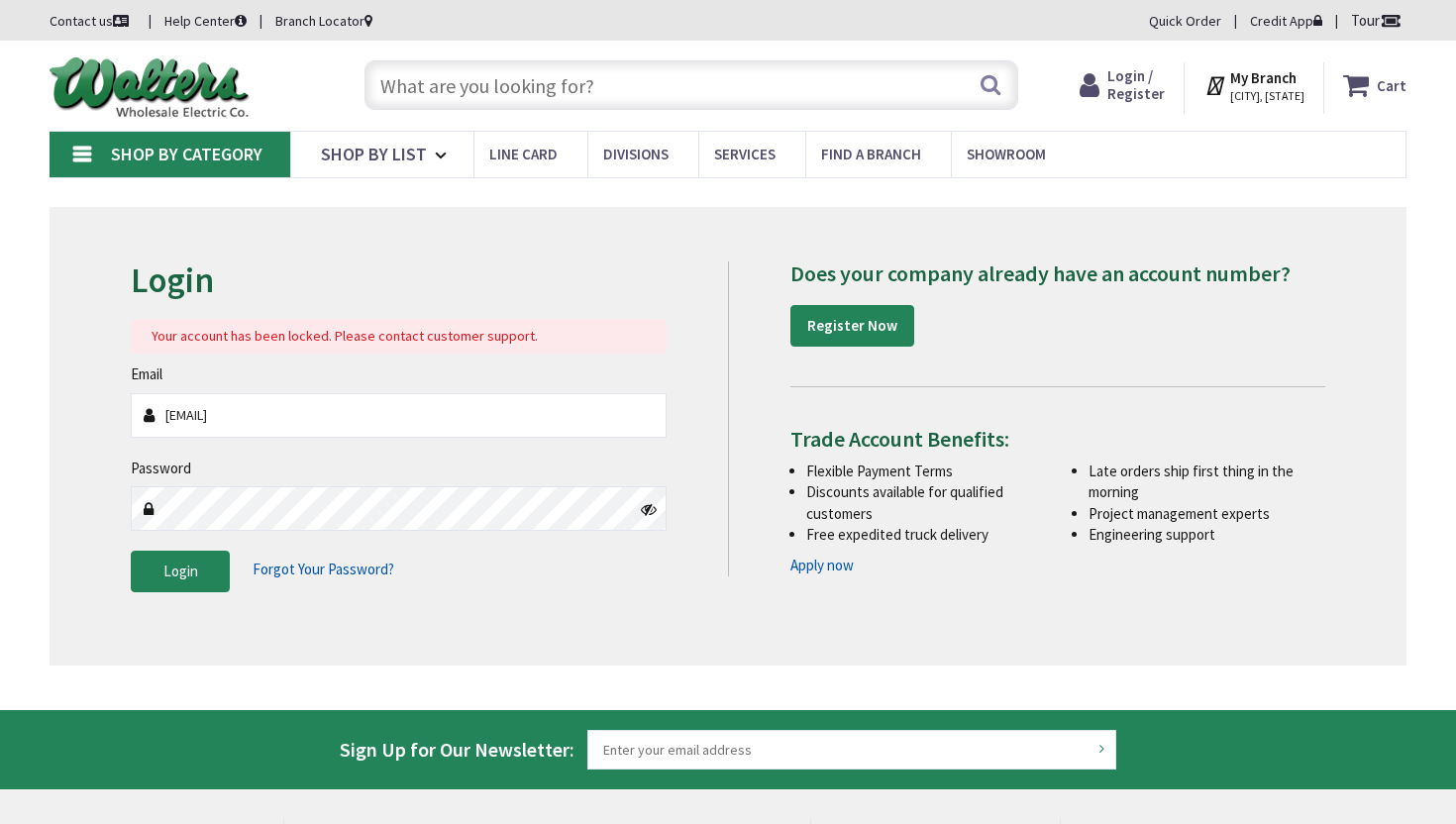 scroll, scrollTop: 0, scrollLeft: 0, axis: both 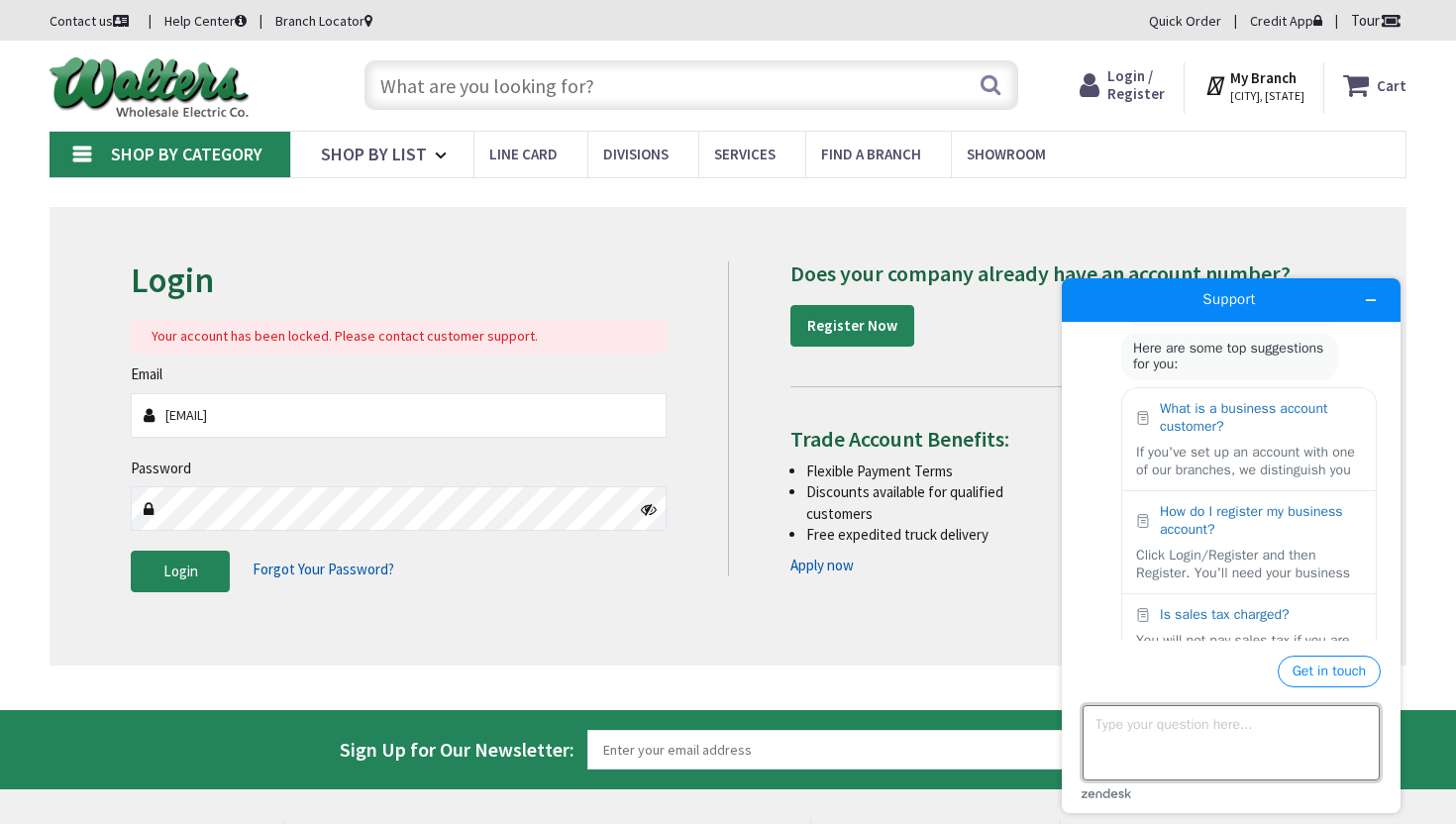 click on "Type your question here..." at bounding box center (1231, 743) 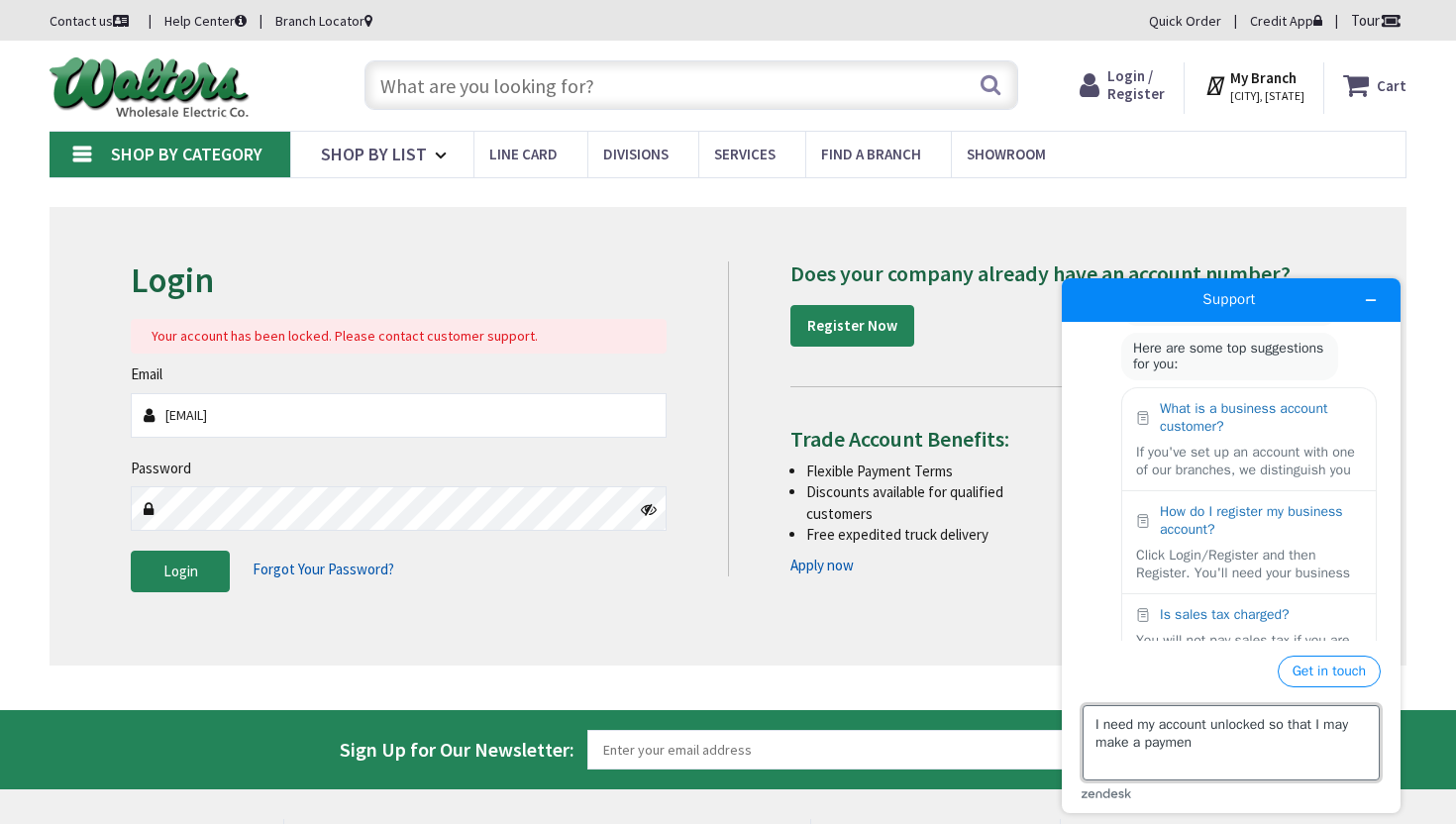 type on "I need my account unlocked so that I may make a payment" 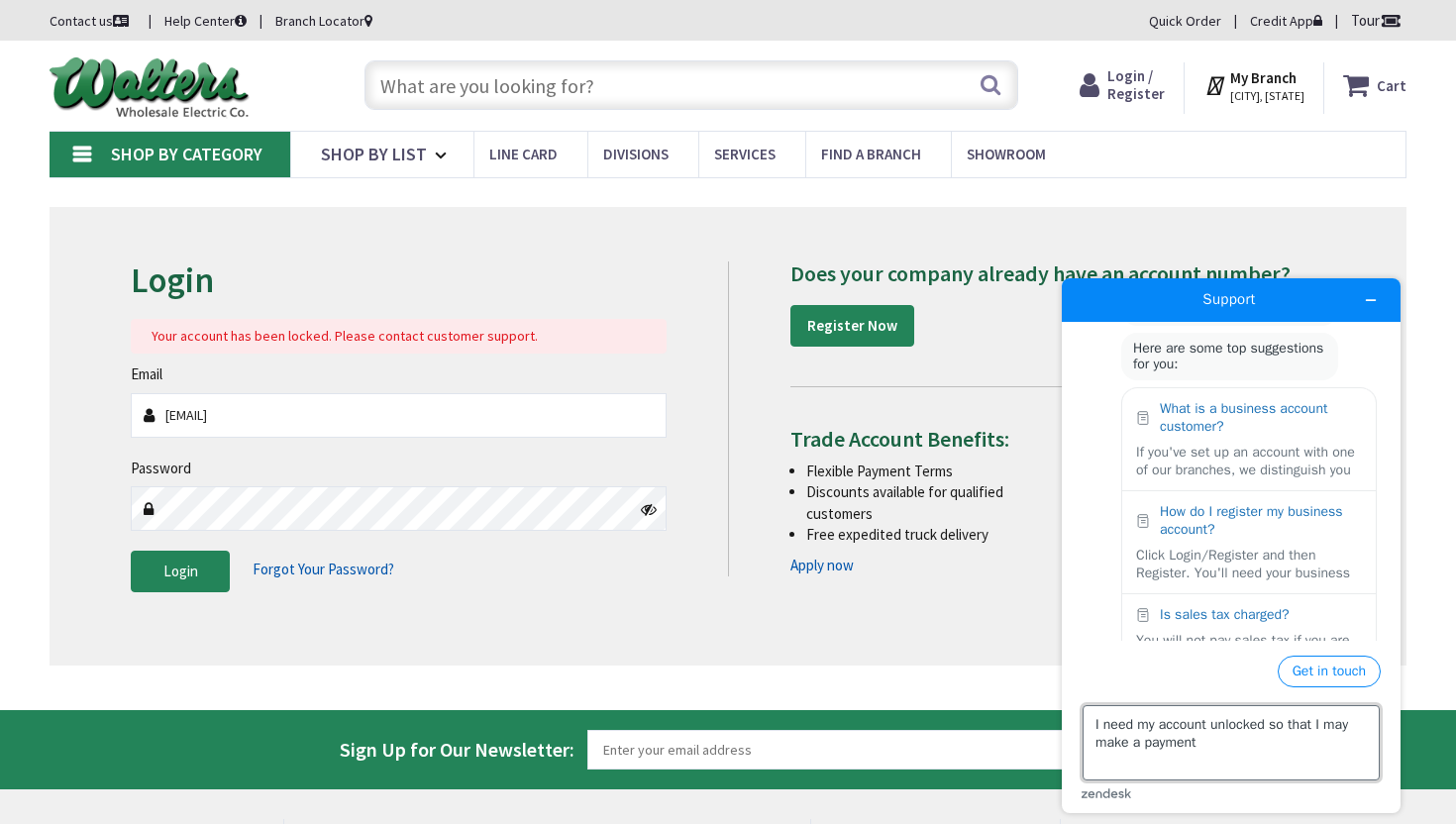 type 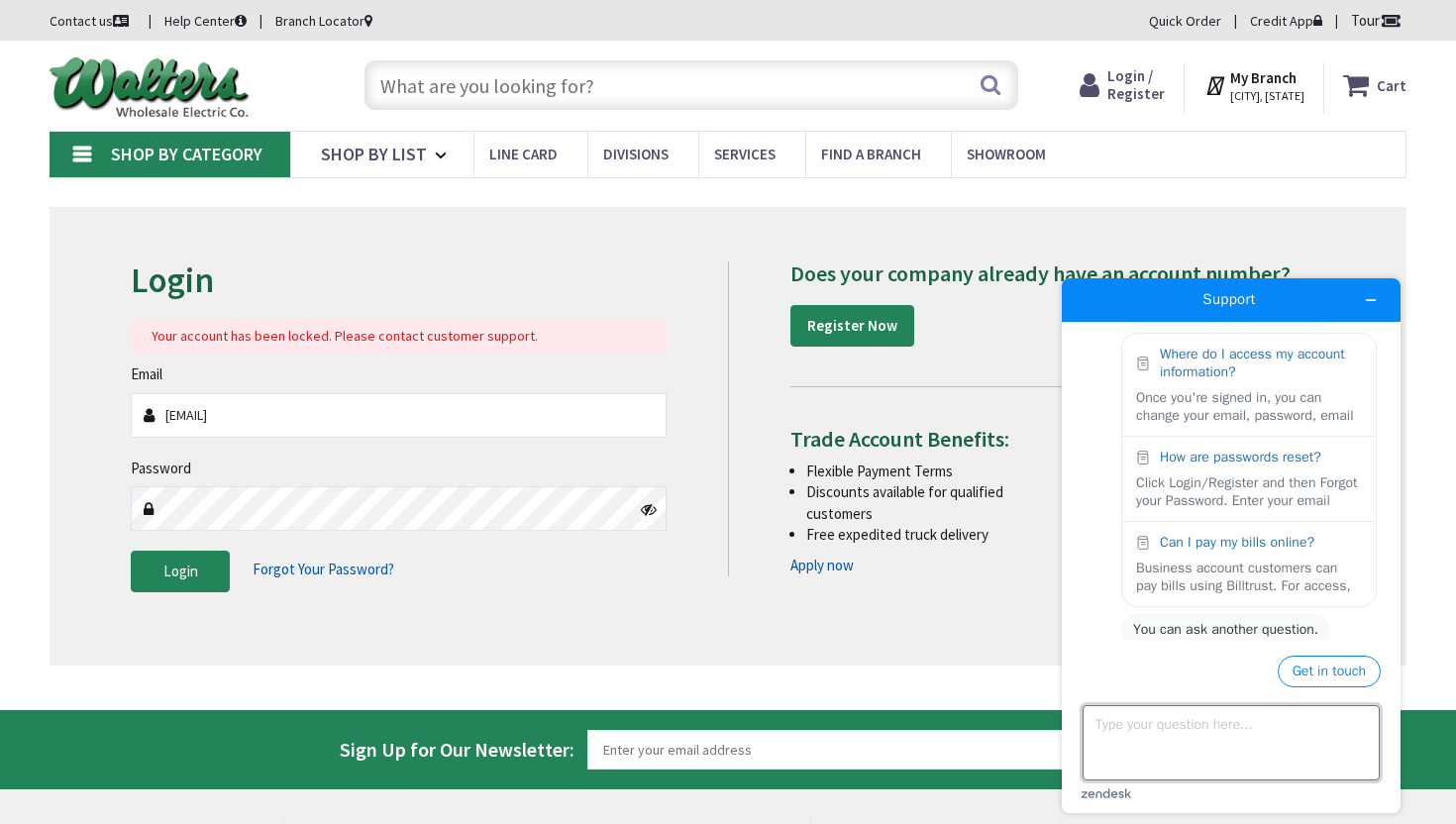 scroll, scrollTop: 620, scrollLeft: 0, axis: vertical 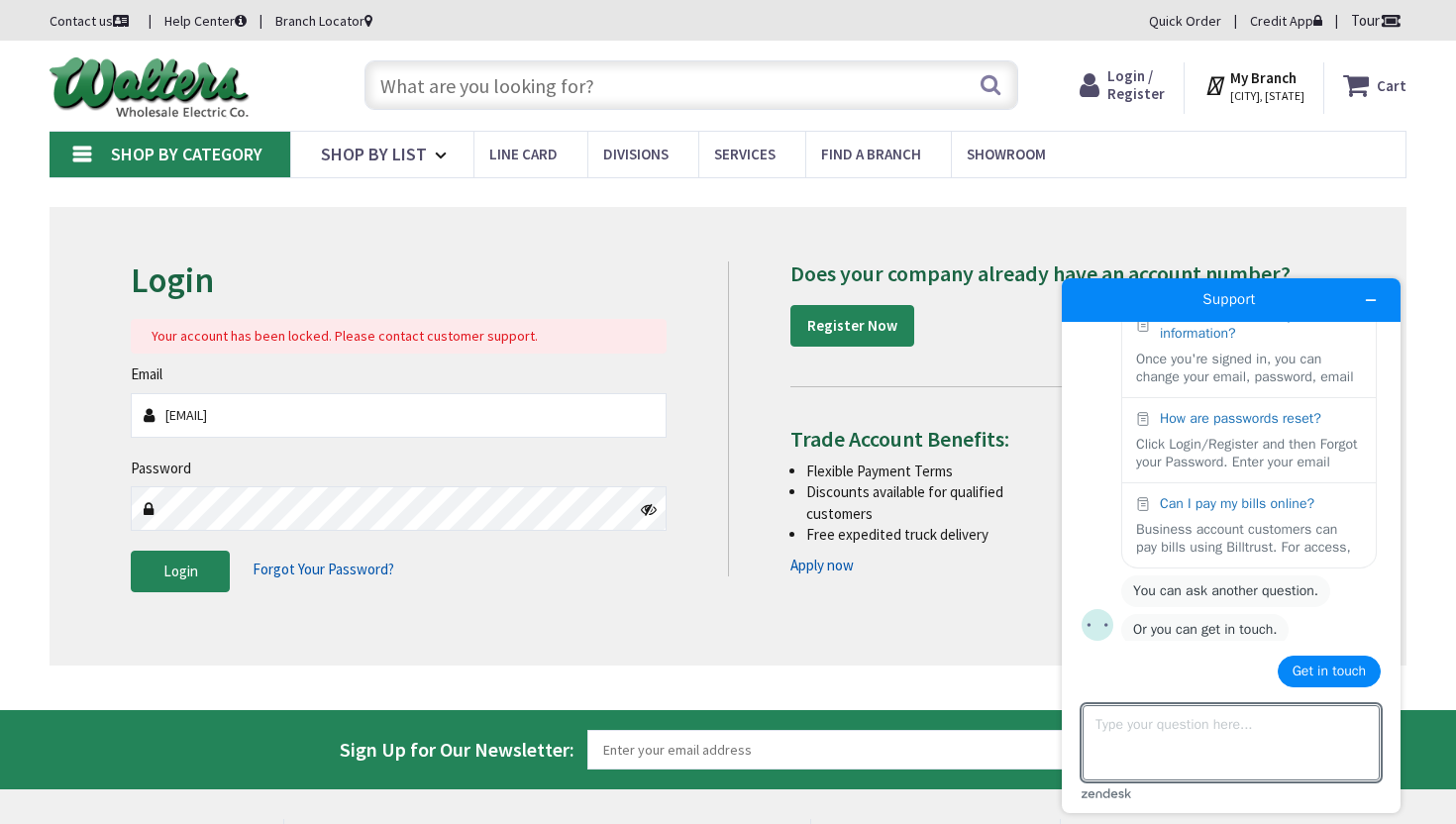 click on "Get in touch" at bounding box center [1329, 671] 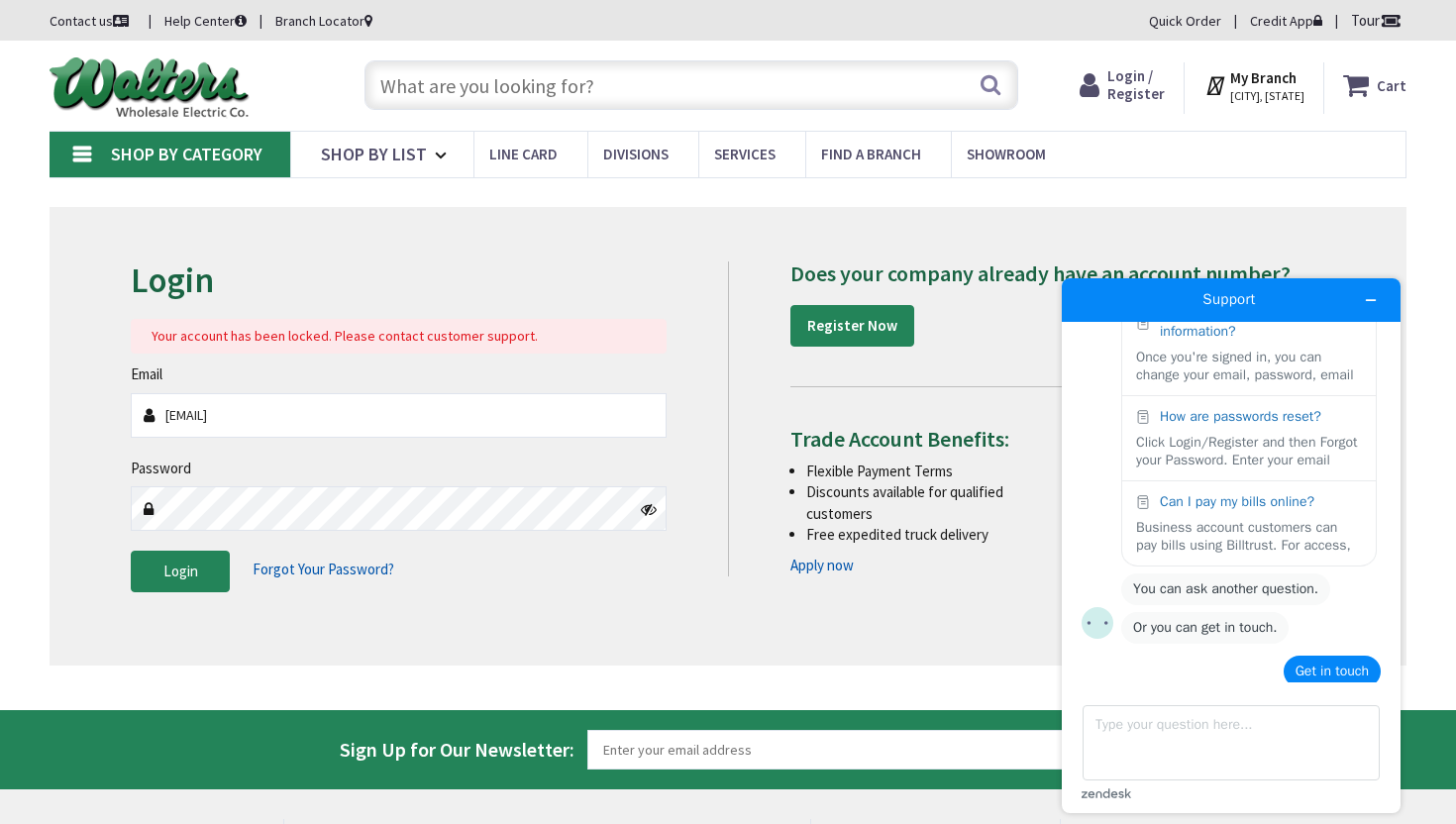 scroll, scrollTop: 785, scrollLeft: 0, axis: vertical 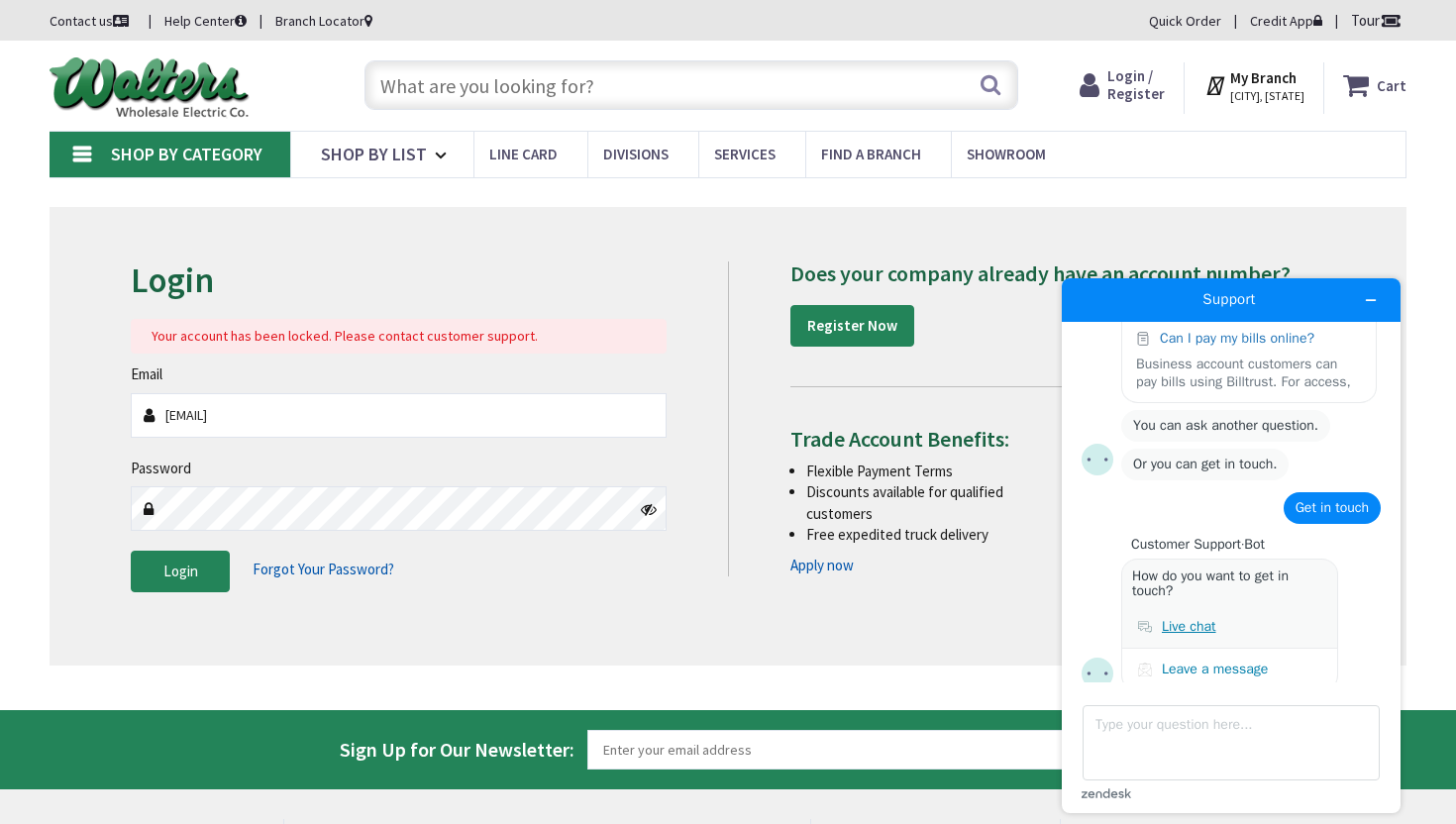 click on "Live chat" at bounding box center (1189, 627) 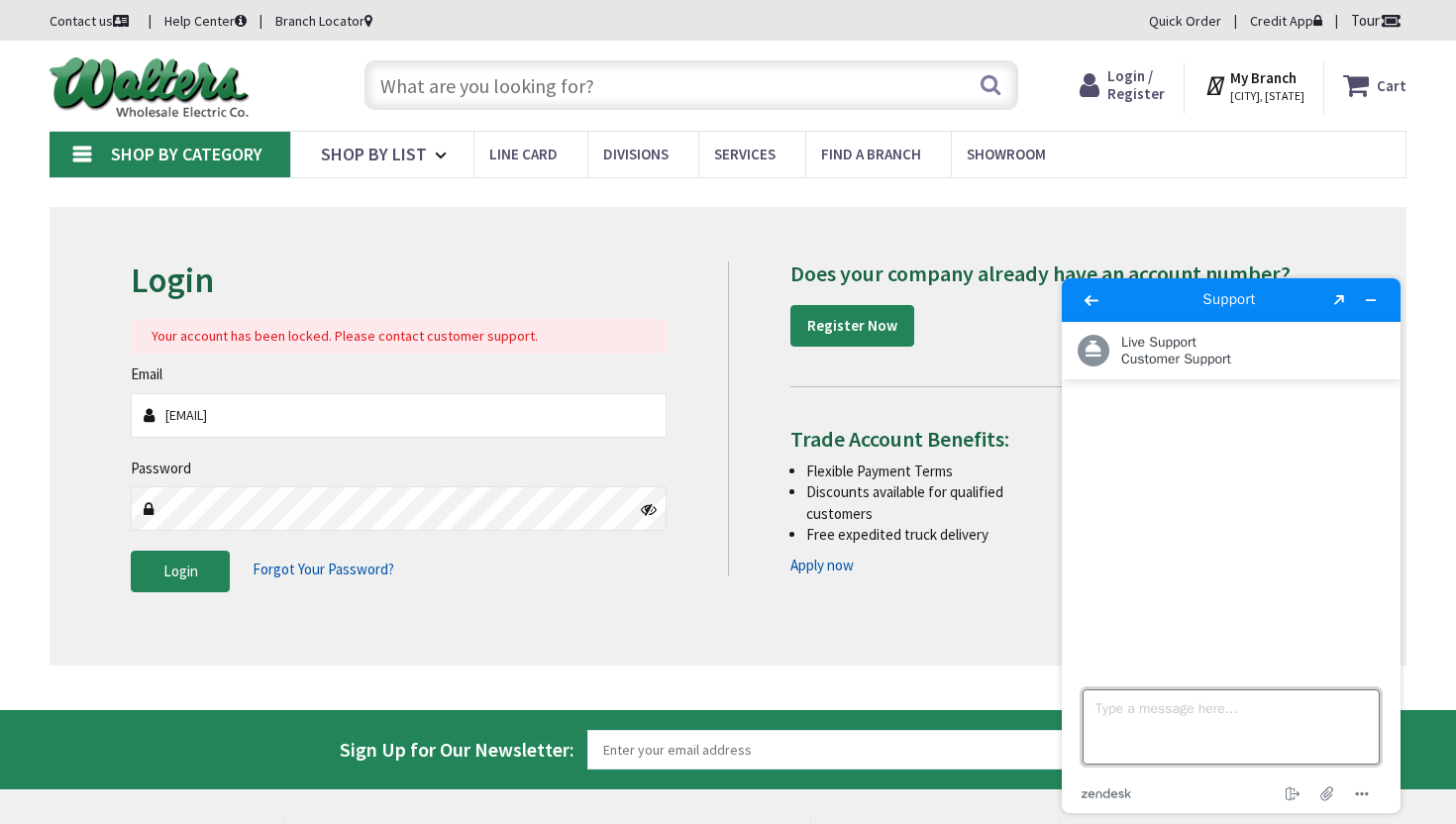 click on "Type a message here..." at bounding box center [1231, 727] 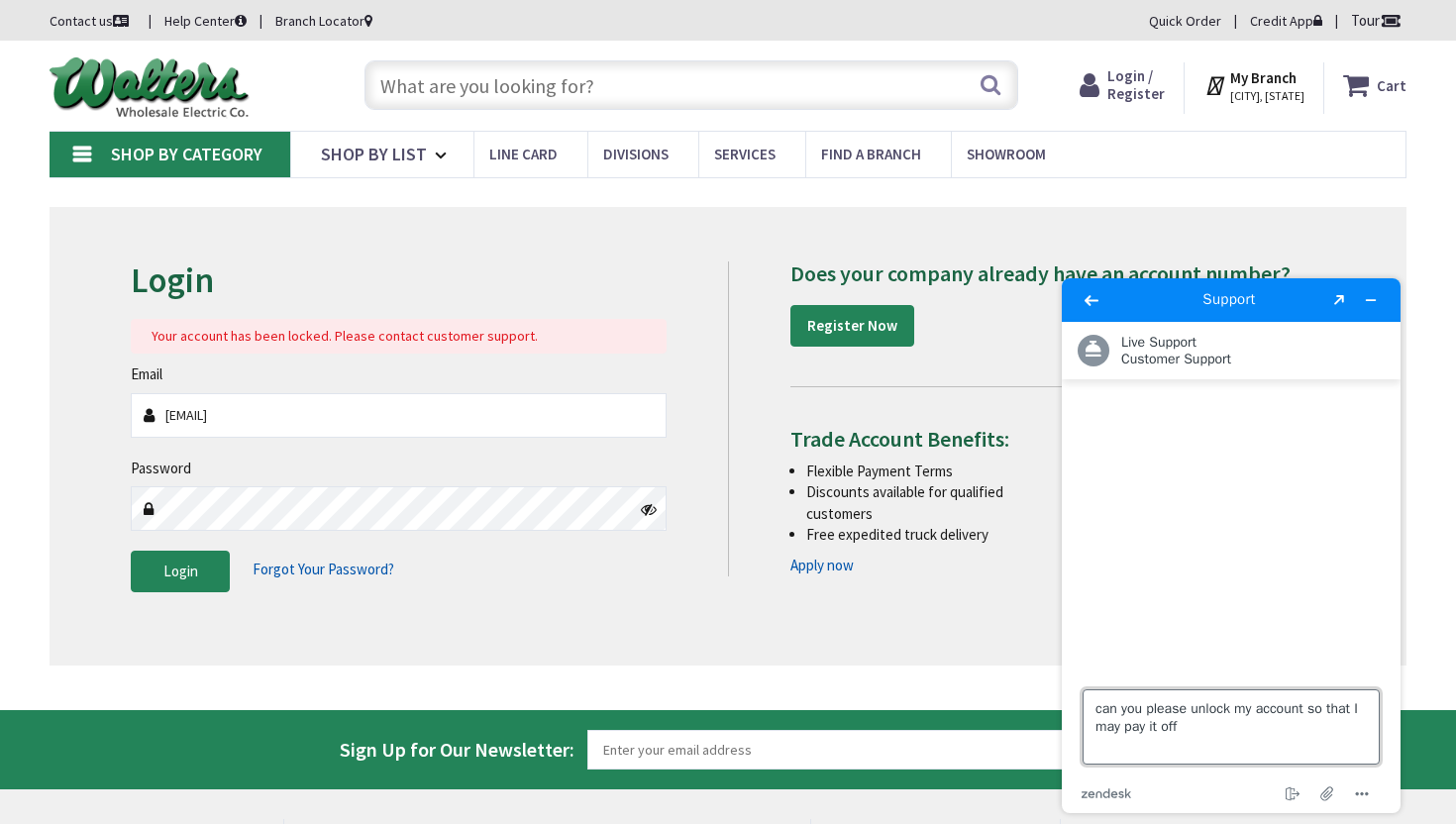 type on "can you please unlock my account so that I may pay it off?" 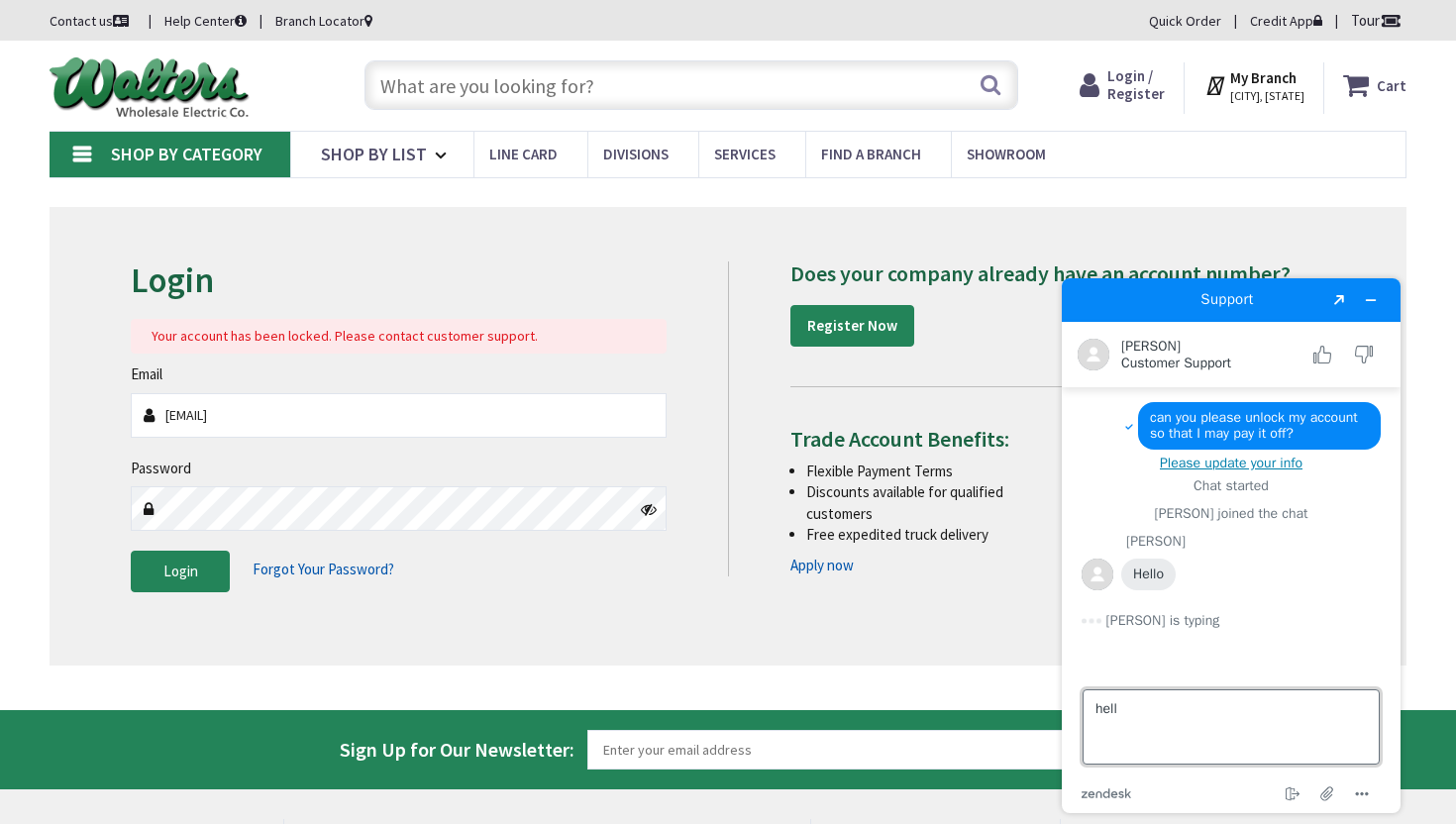 type on "hello" 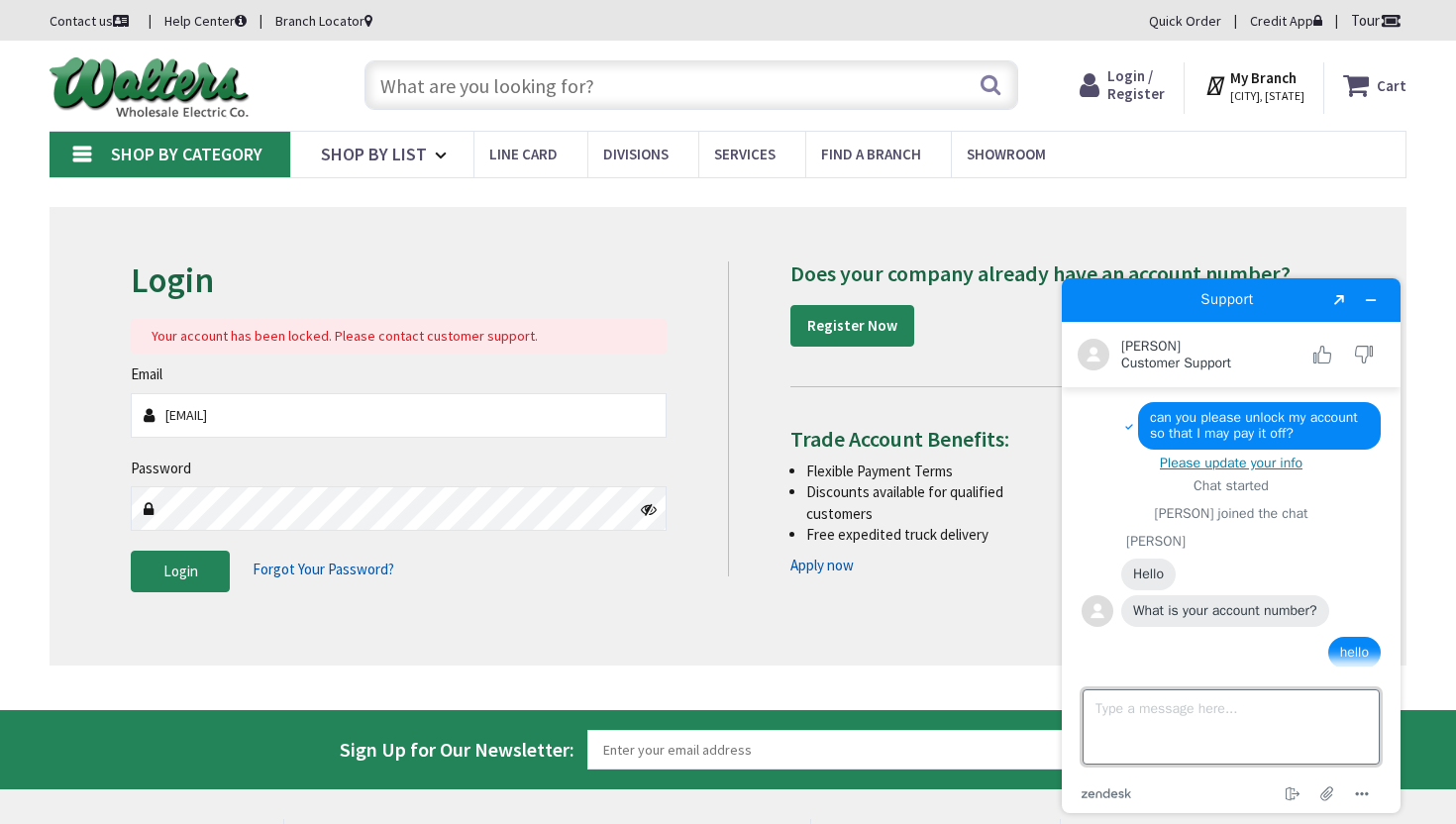scroll, scrollTop: 22, scrollLeft: 0, axis: vertical 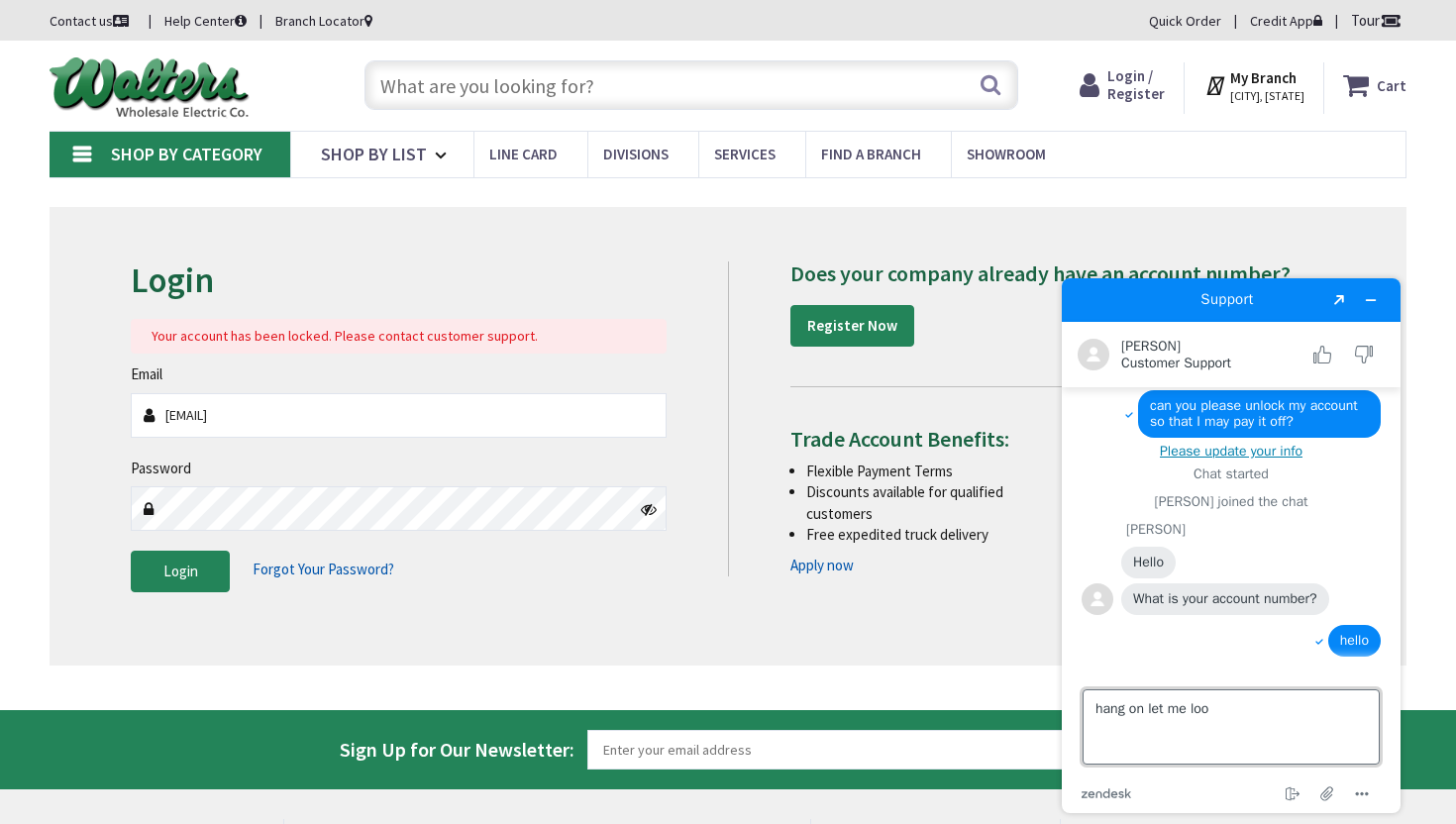 type on "hang on let me look" 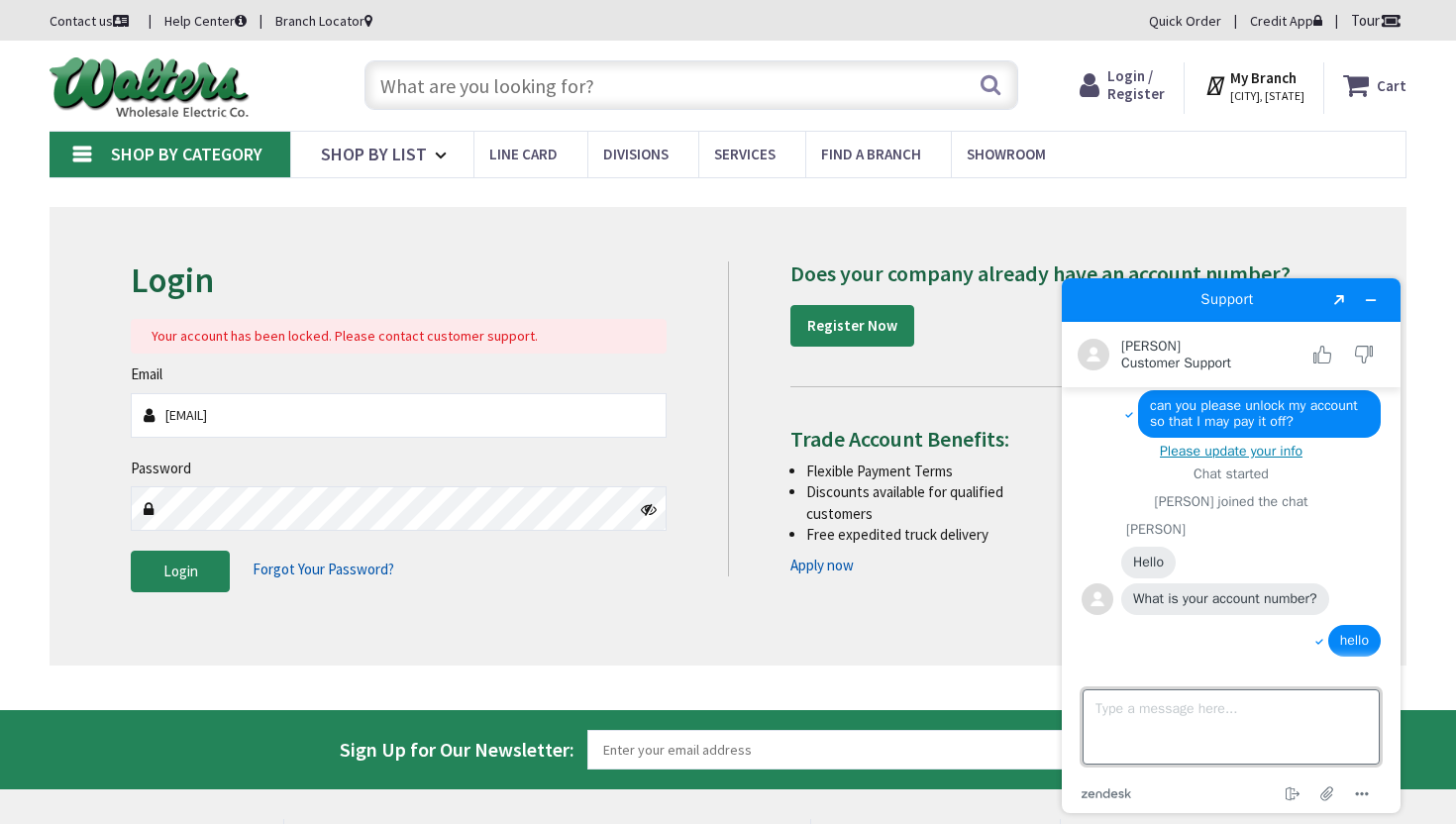 scroll, scrollTop: 58, scrollLeft: 0, axis: vertical 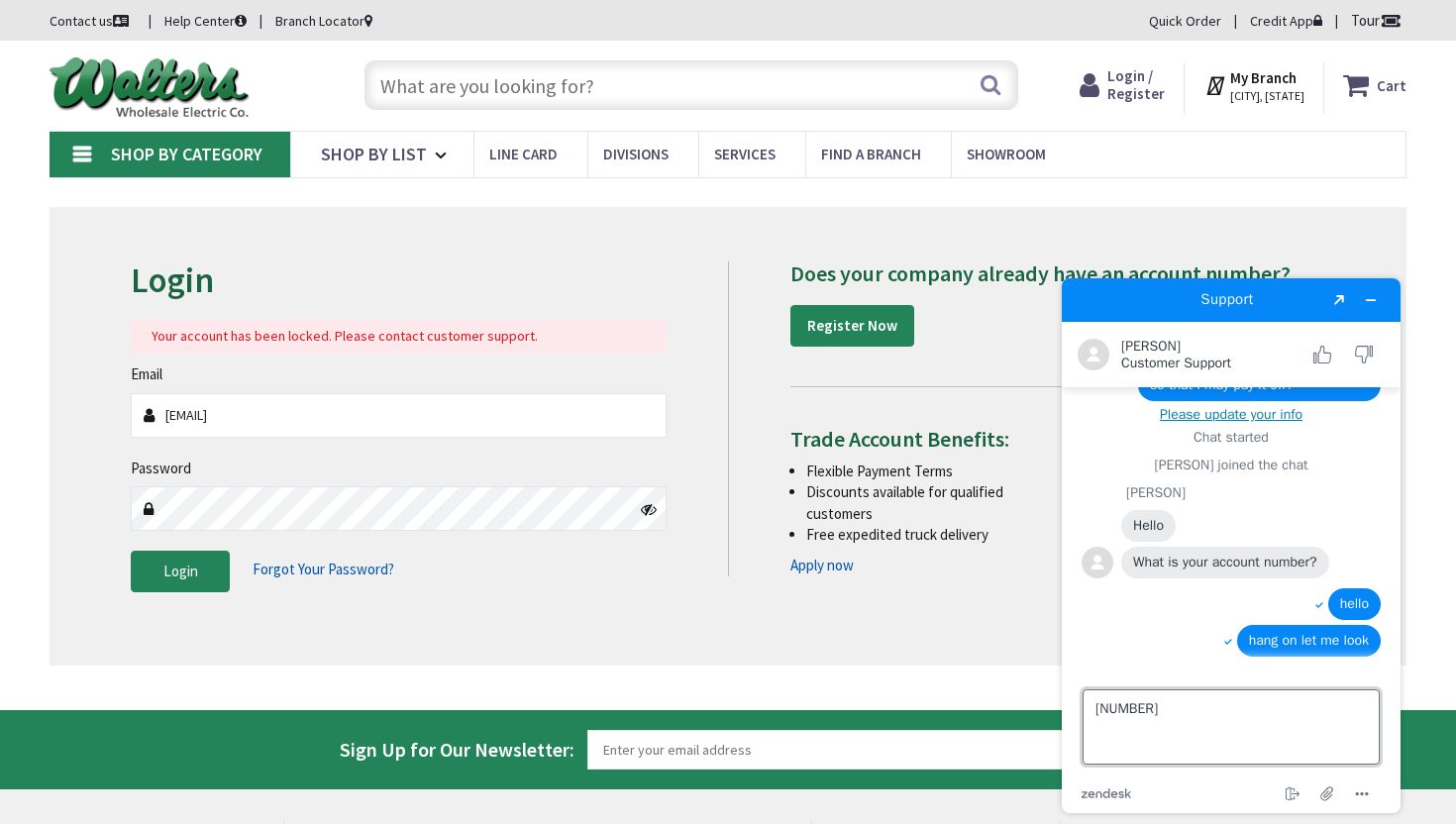 type on "[NUMBER]" 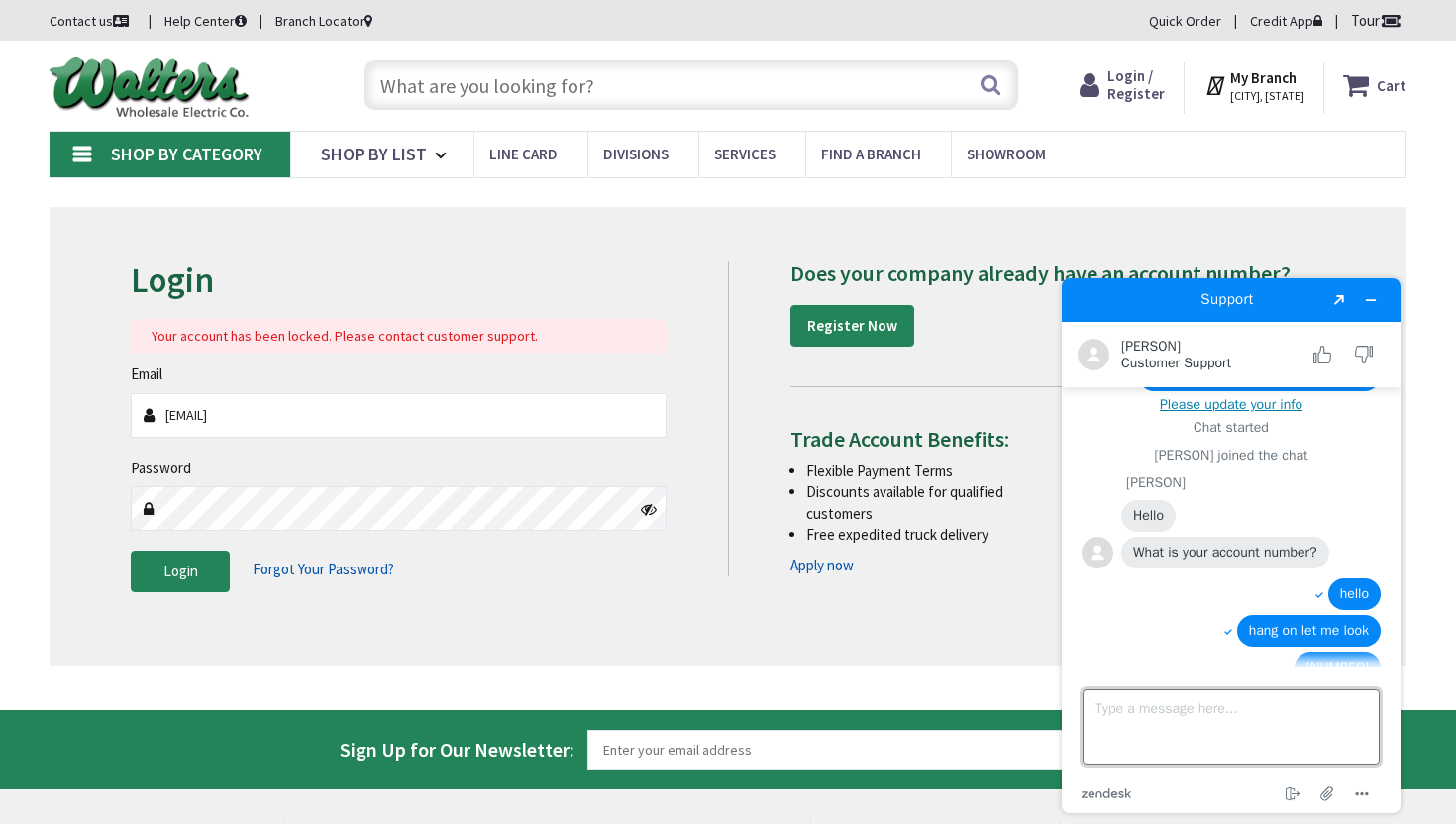 scroll, scrollTop: 95, scrollLeft: 0, axis: vertical 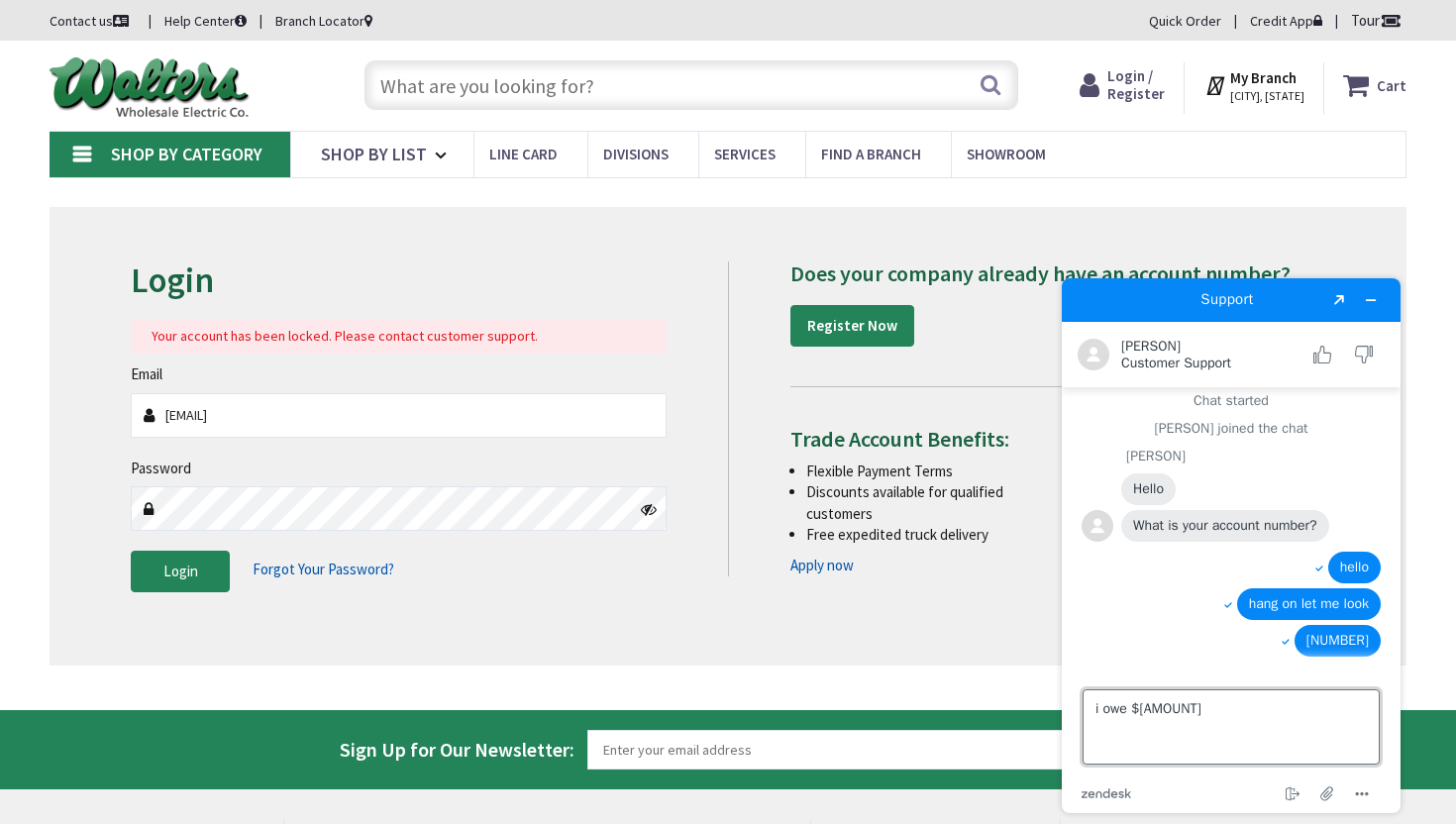 type on "i owe $[AMOUNT]" 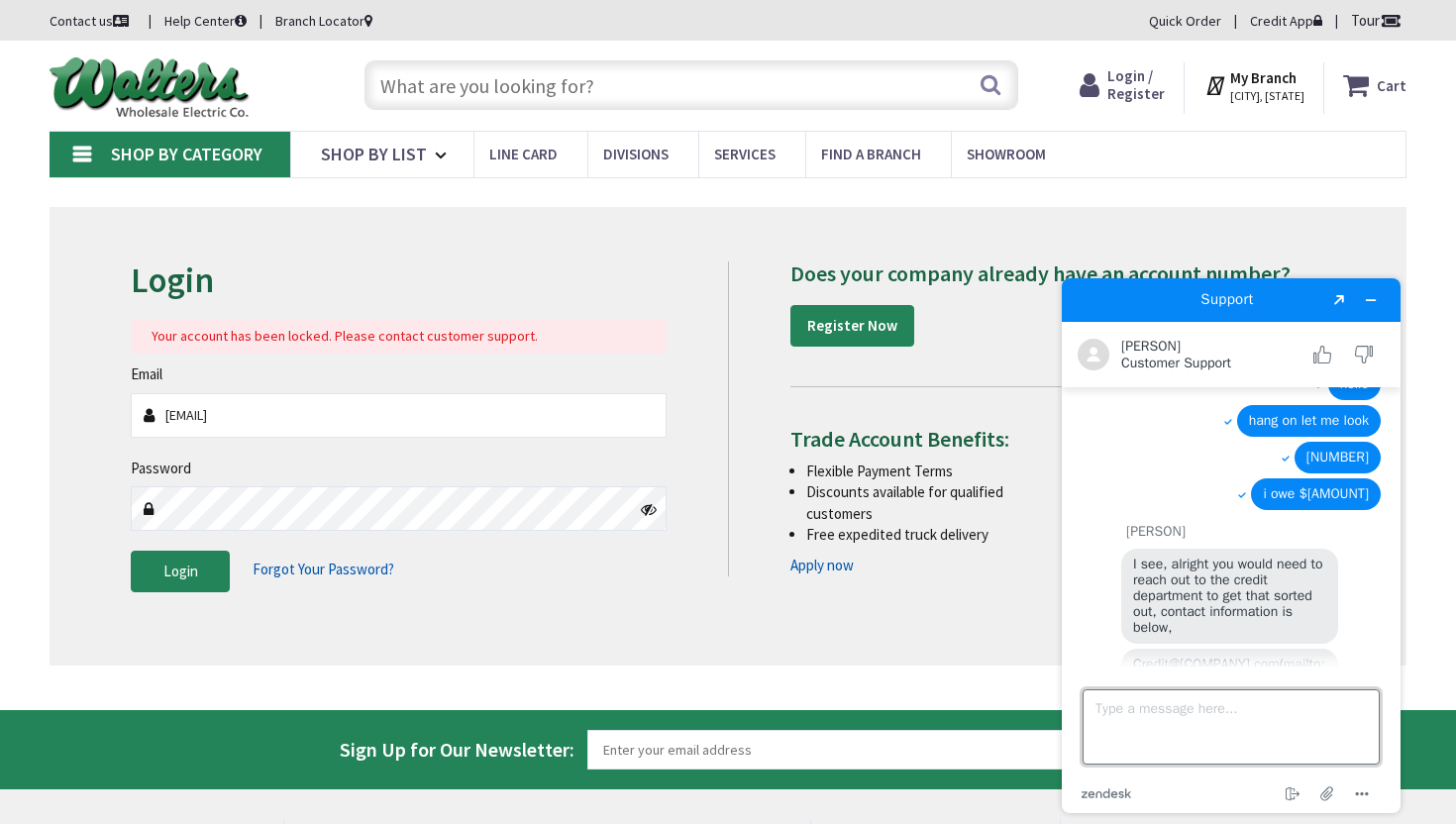 scroll, scrollTop: 332, scrollLeft: 0, axis: vertical 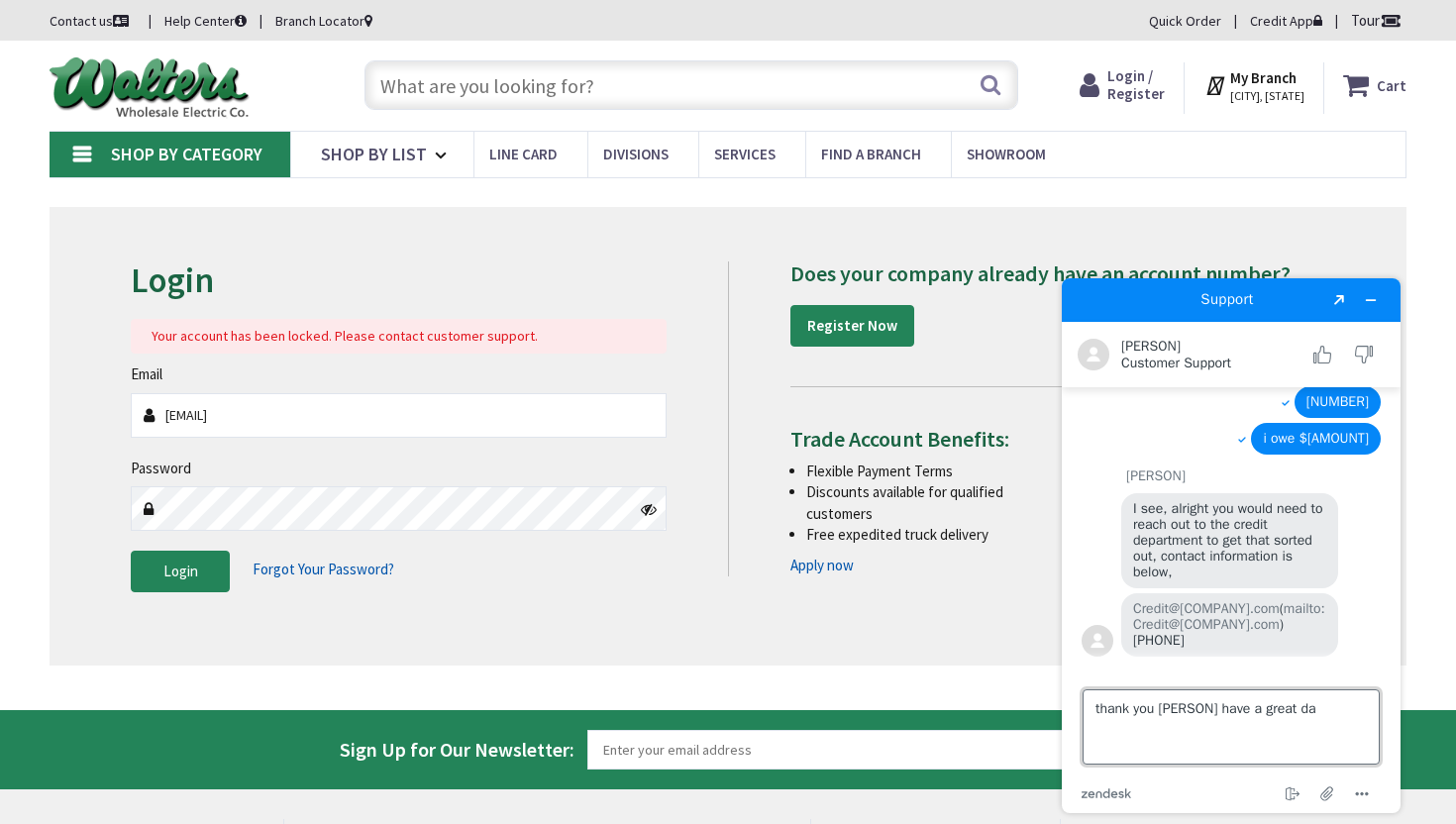 type on "thank you [PERSON] have a great day" 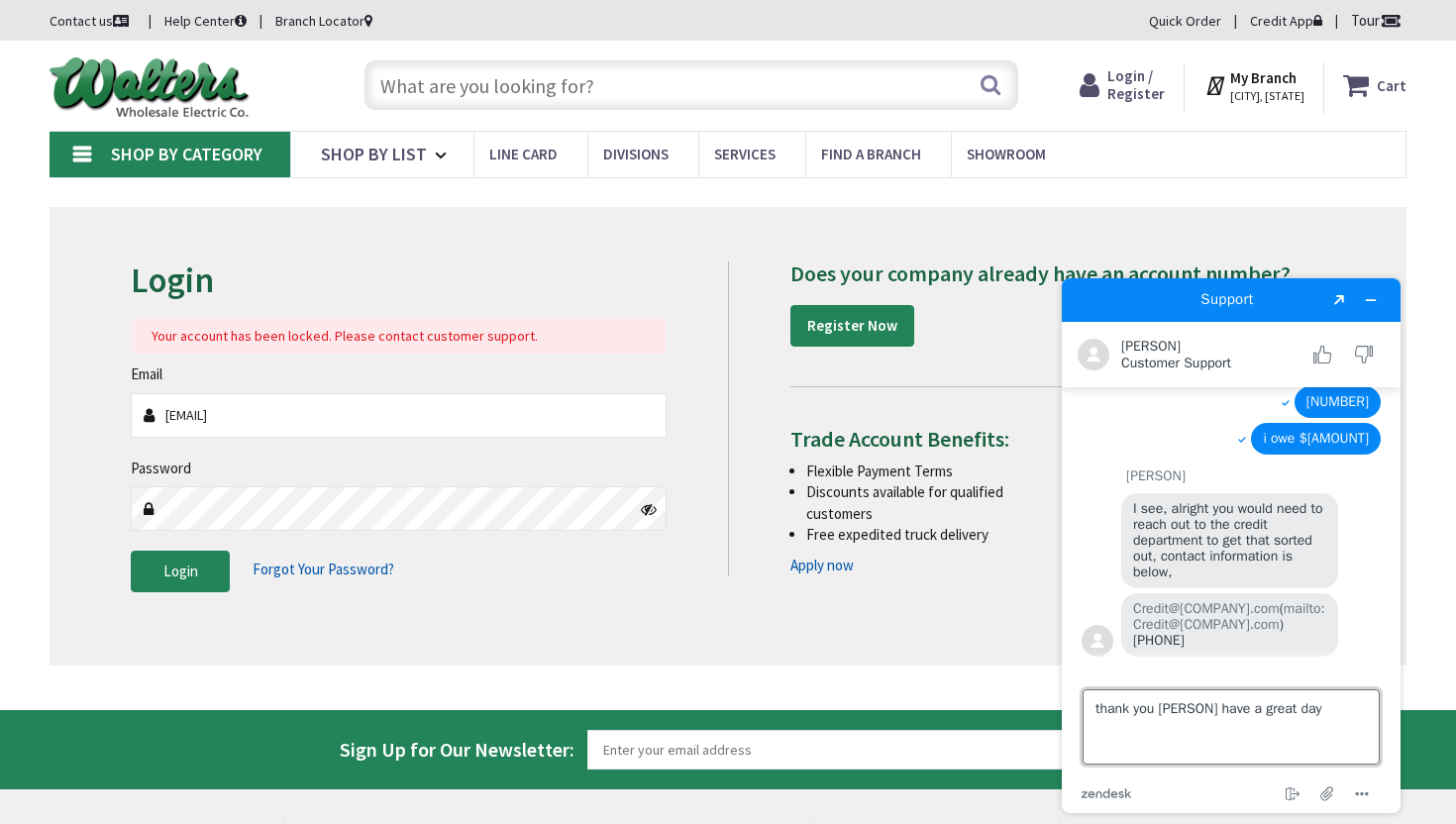 type 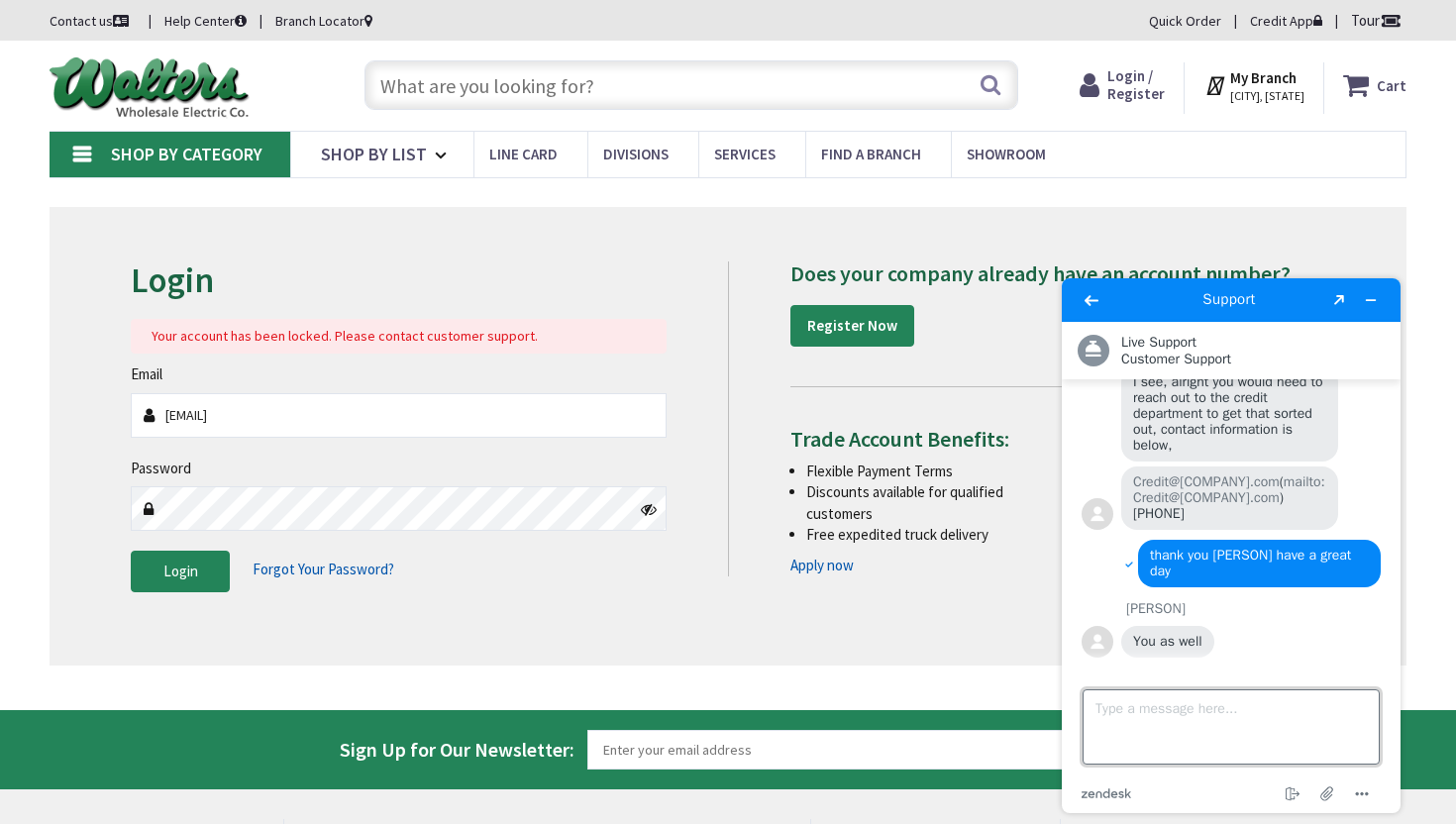 scroll, scrollTop: 535, scrollLeft: 0, axis: vertical 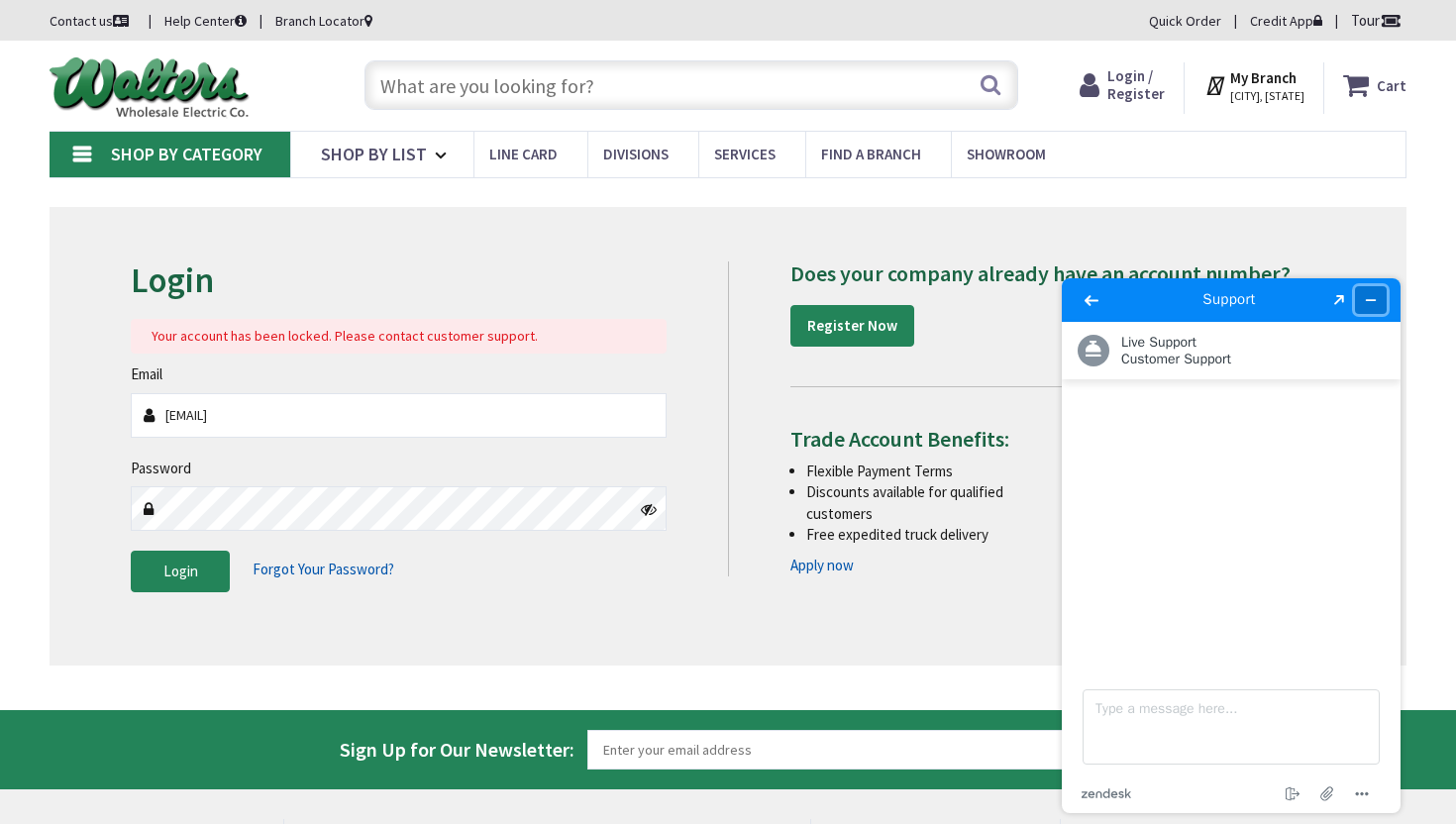 click 